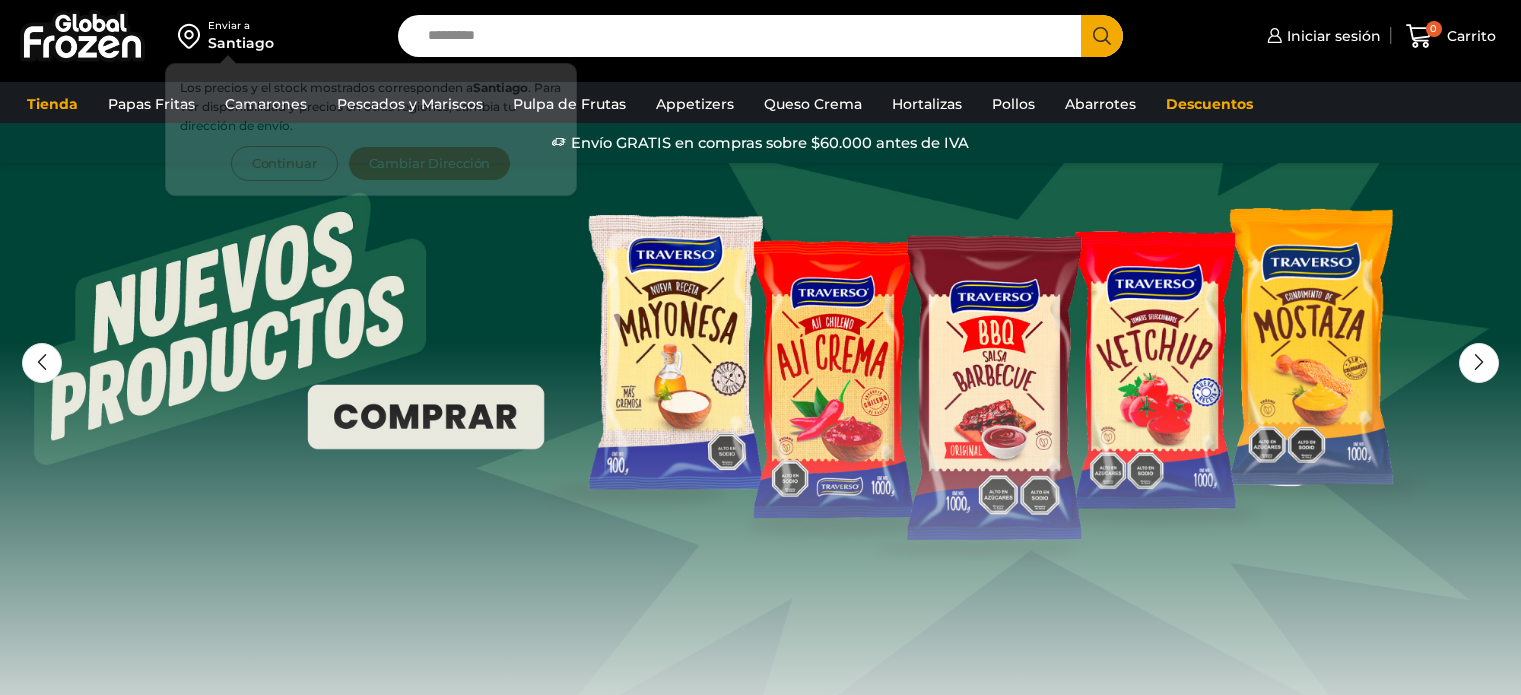 scroll, scrollTop: 0, scrollLeft: 0, axis: both 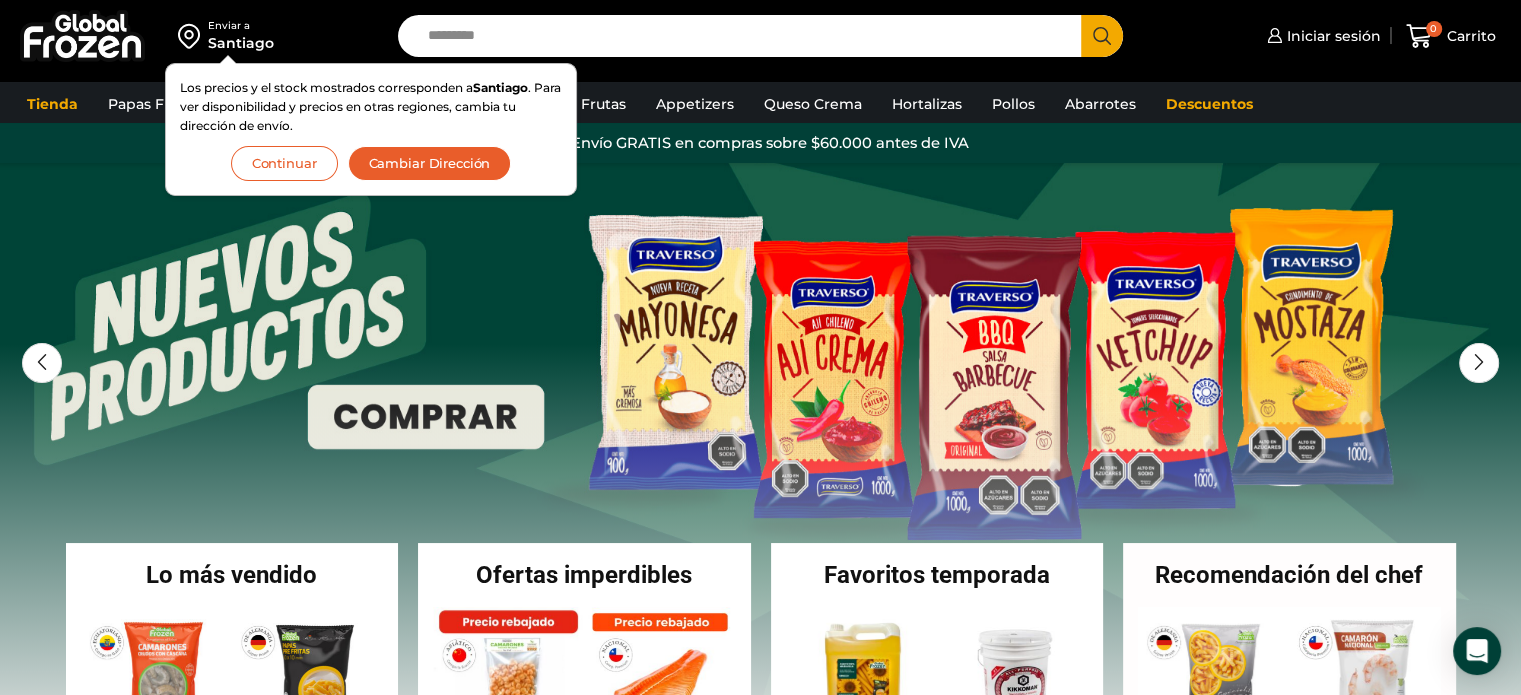 click on "Search input" at bounding box center [745, 36] 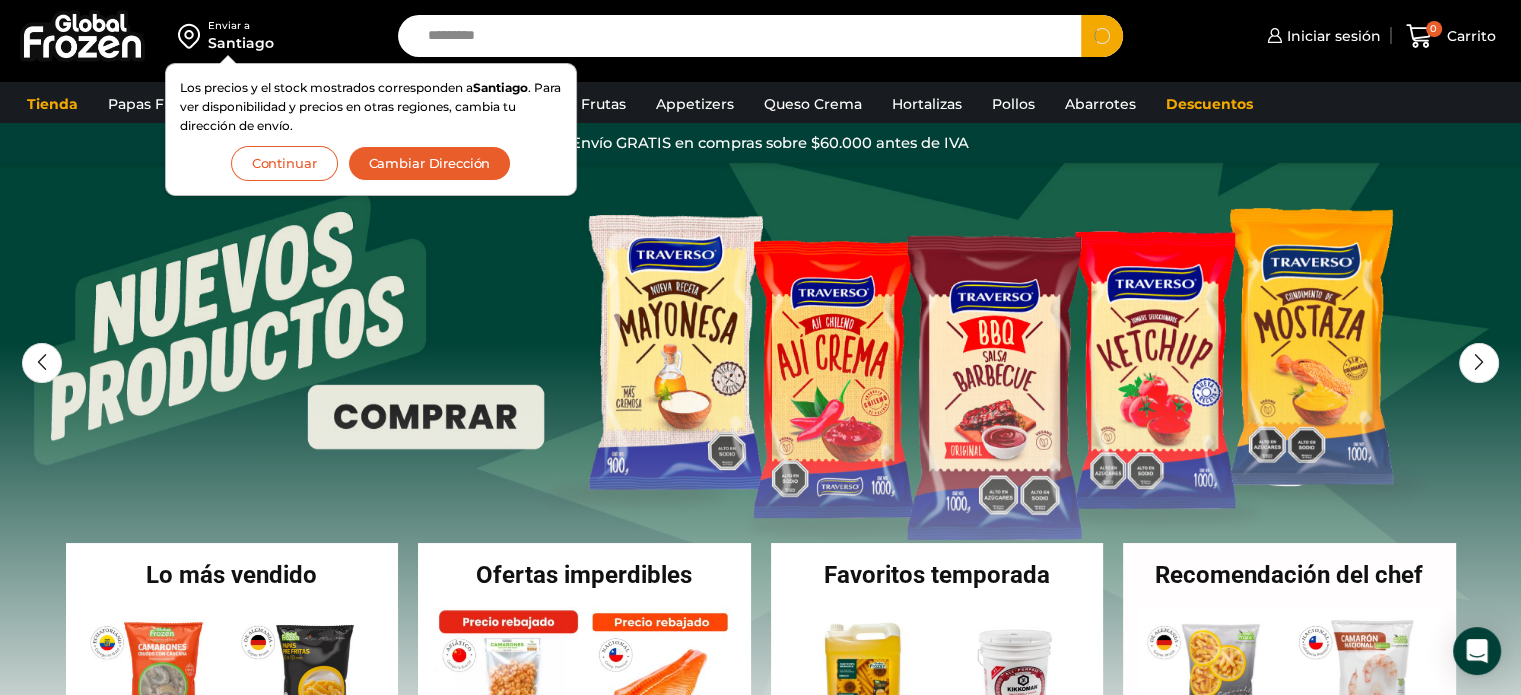 type on "*********" 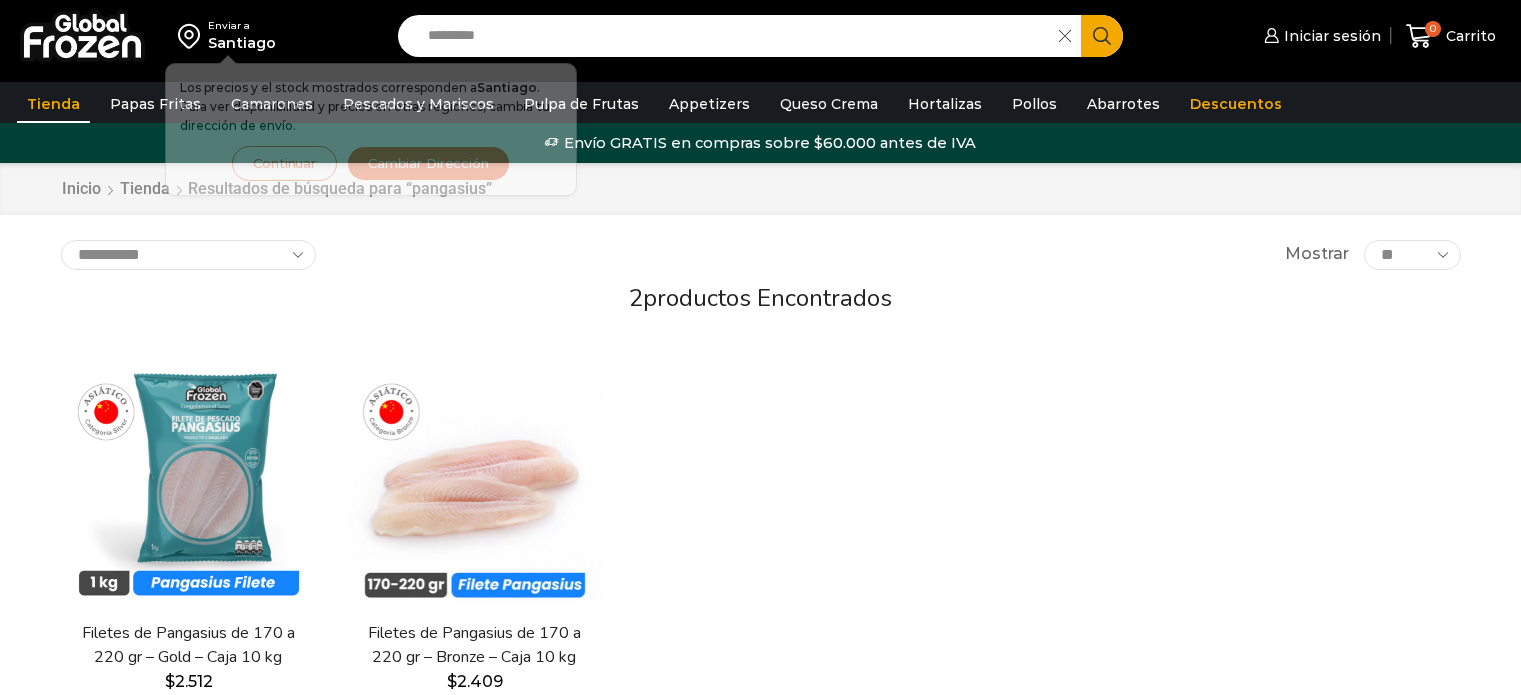scroll, scrollTop: 0, scrollLeft: 0, axis: both 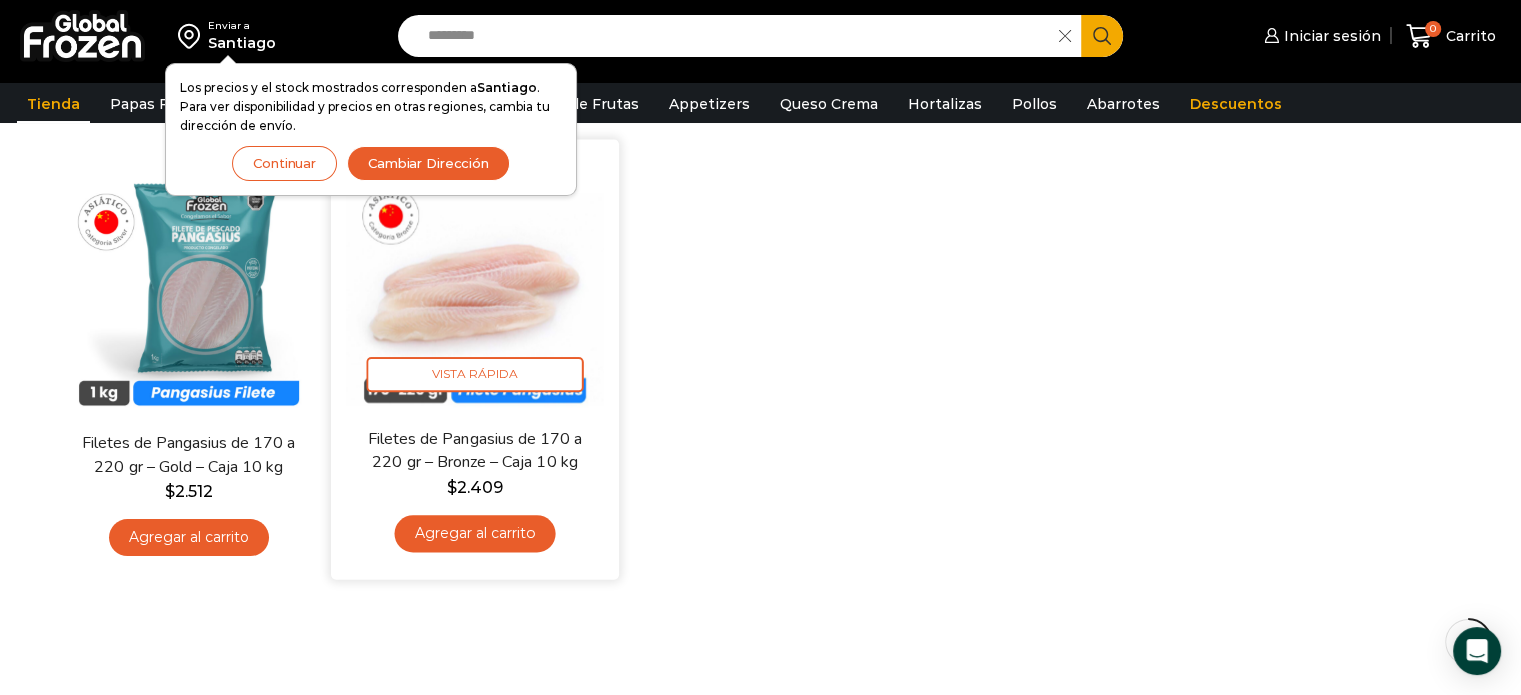 click at bounding box center (475, 284) 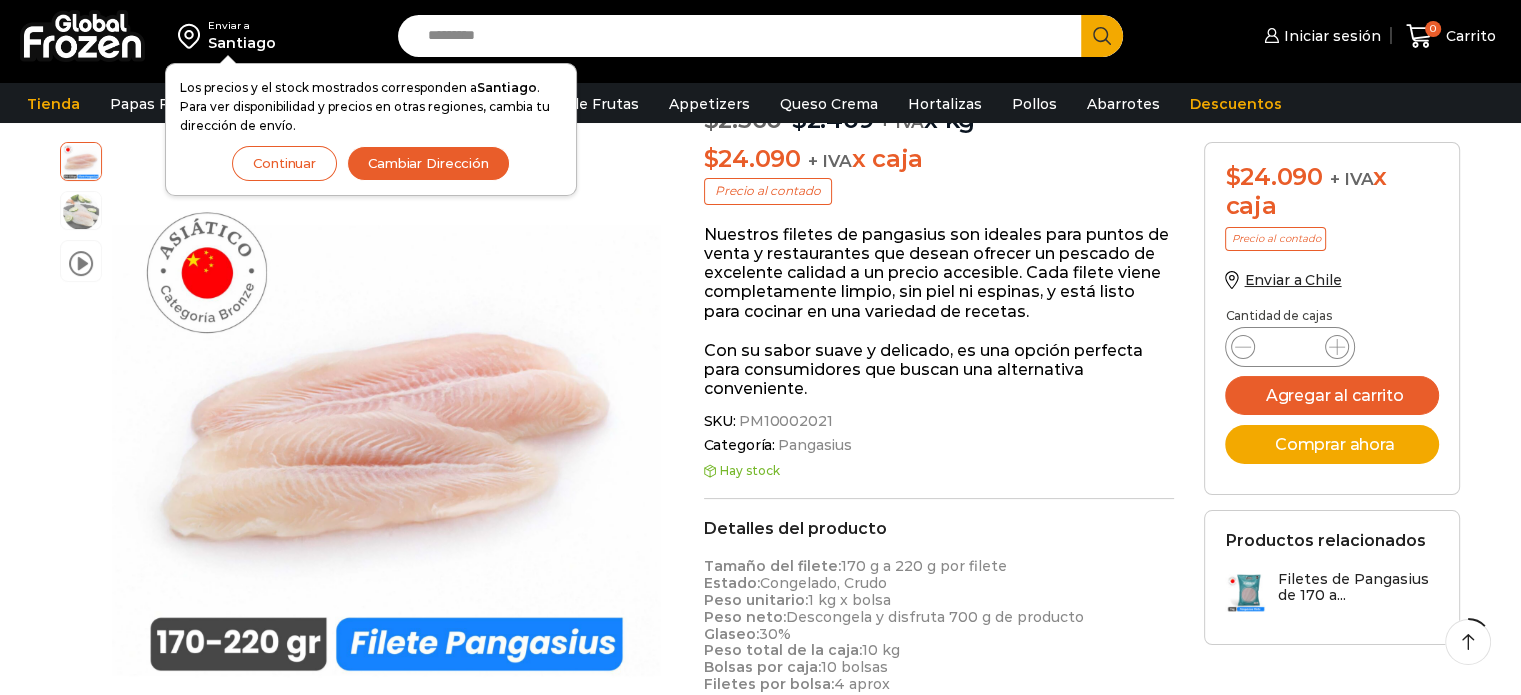 scroll, scrollTop: 300, scrollLeft: 0, axis: vertical 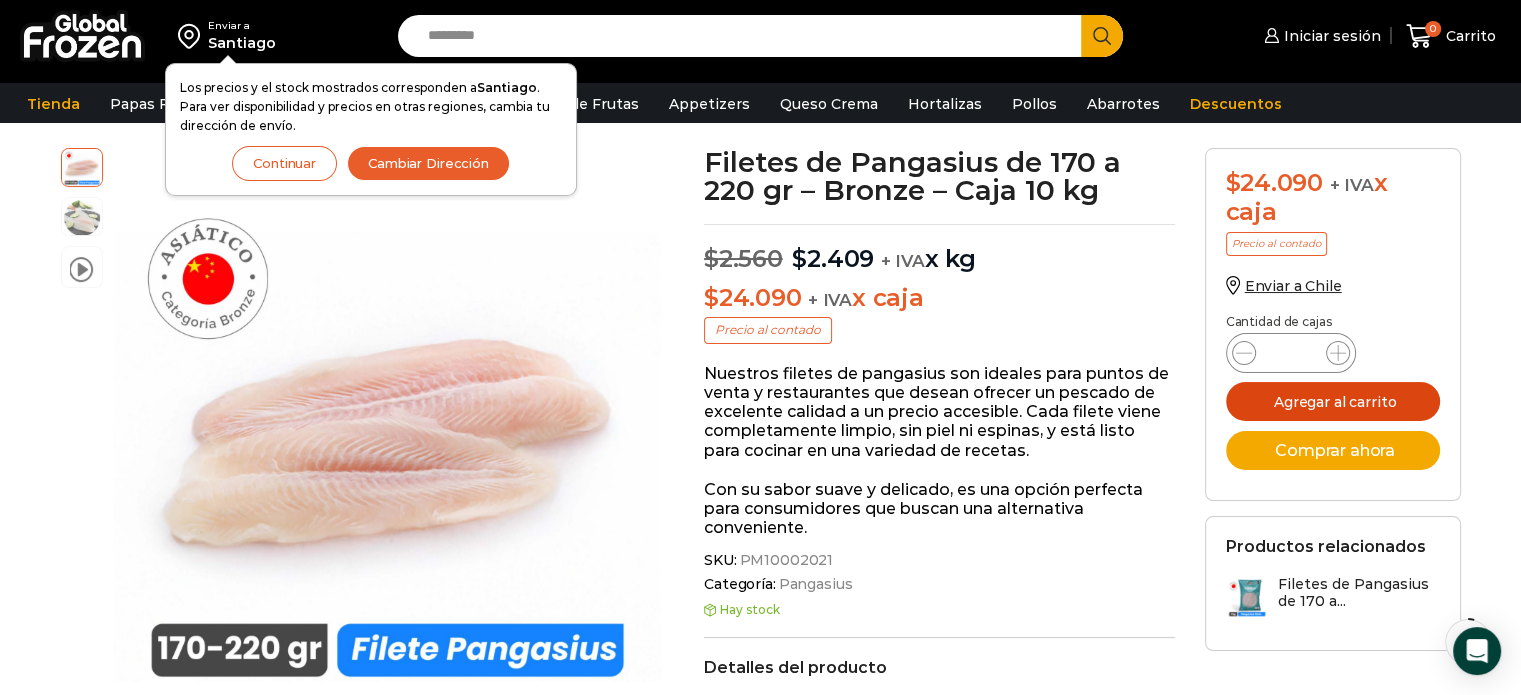 click on "Agregar al carrito" at bounding box center (1333, 401) 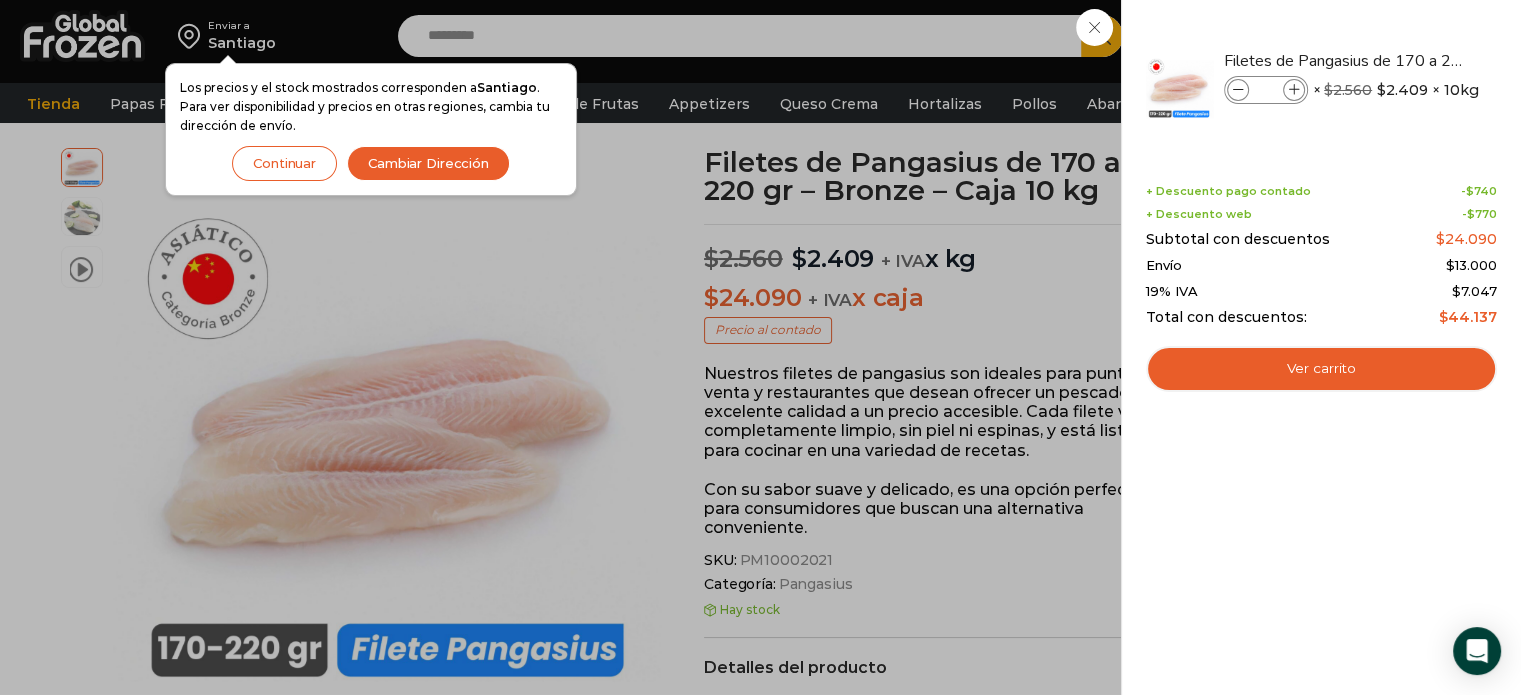 click on "1
Carrito
1
1
Shopping Cart
*" at bounding box center (1451, 36) 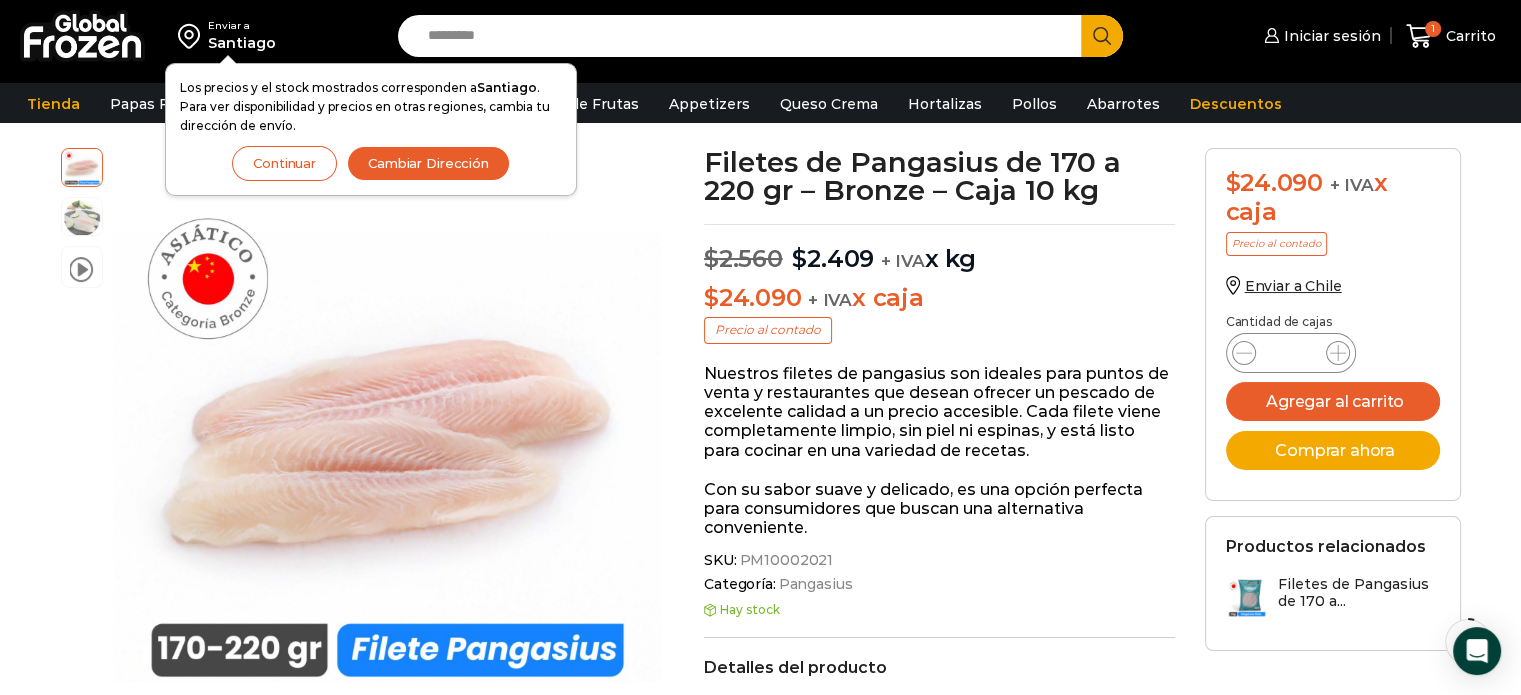 click on "Continuar" at bounding box center [284, 163] 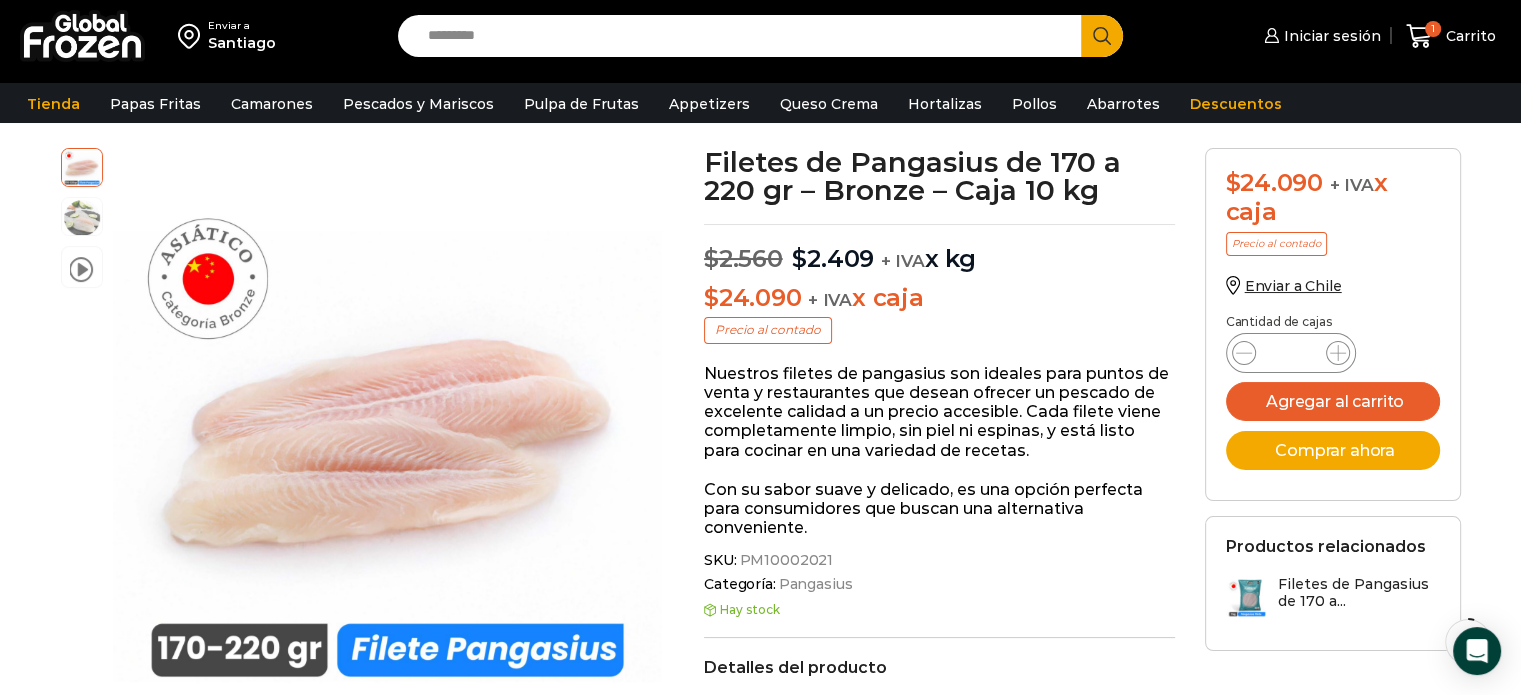 click on "Search input" at bounding box center (745, 36) 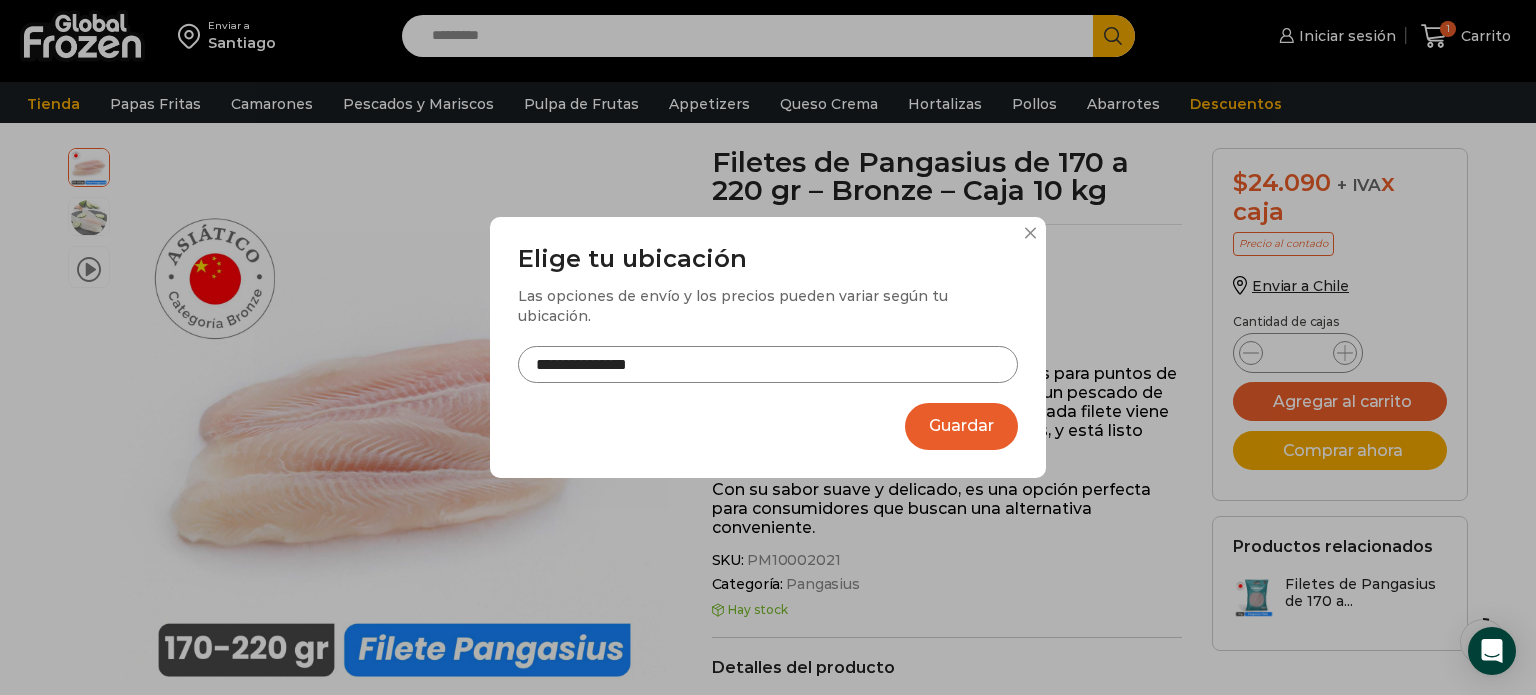 click on "**********" at bounding box center [768, 364] 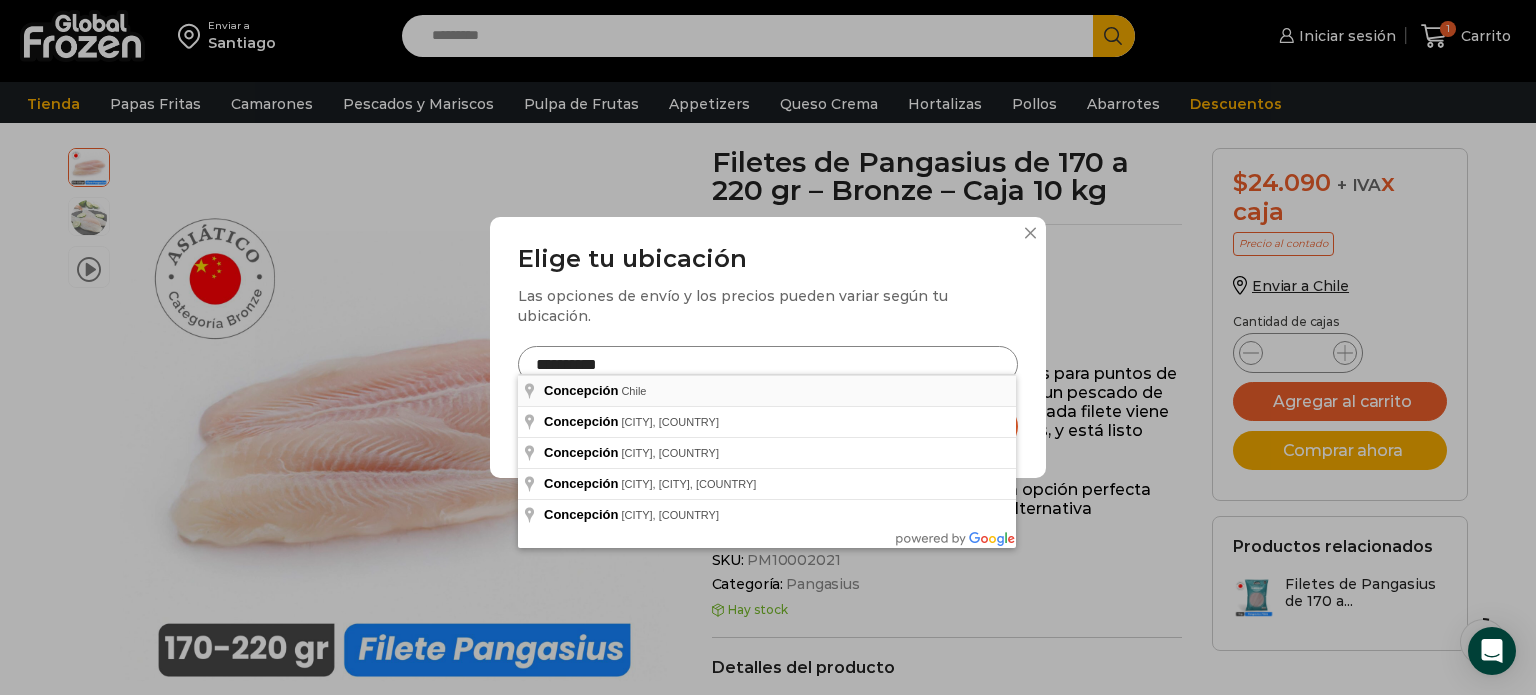 type on "**********" 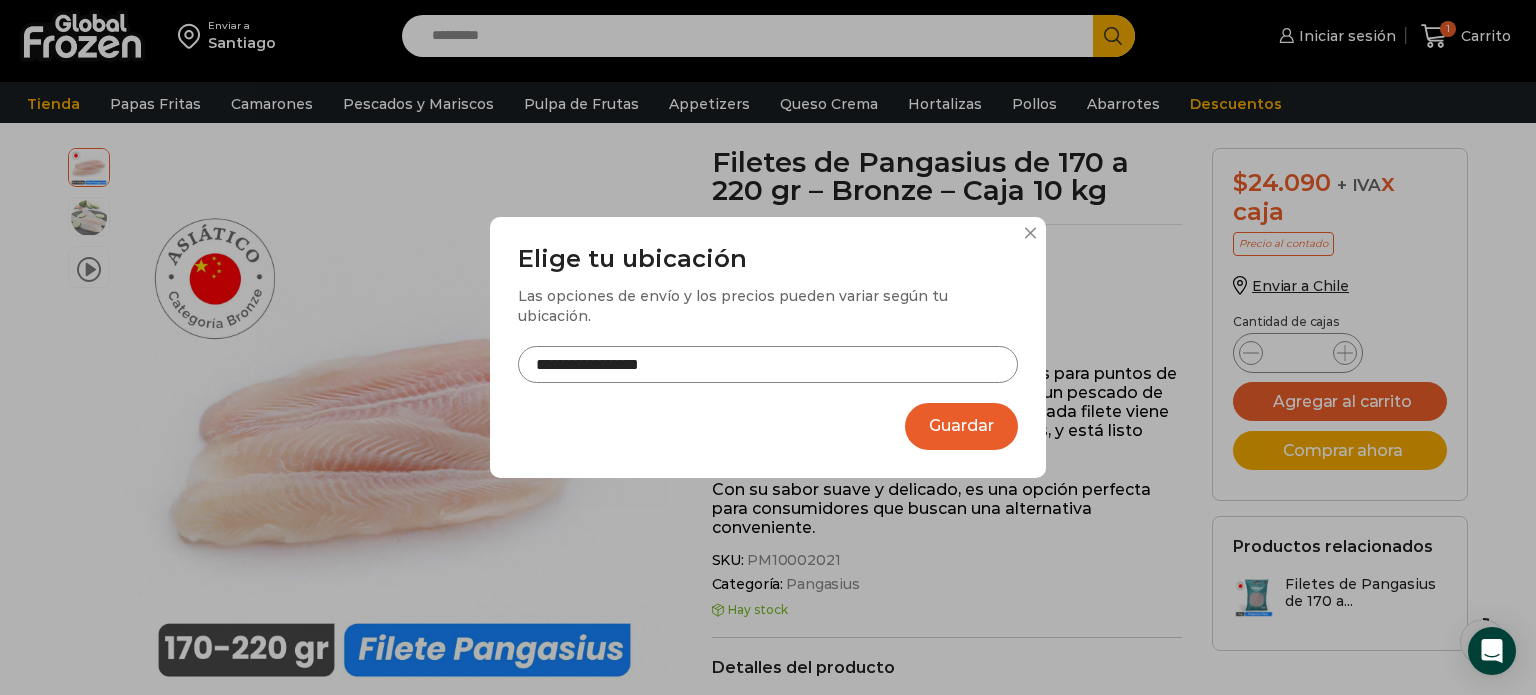click on "Guardar" at bounding box center (961, 426) 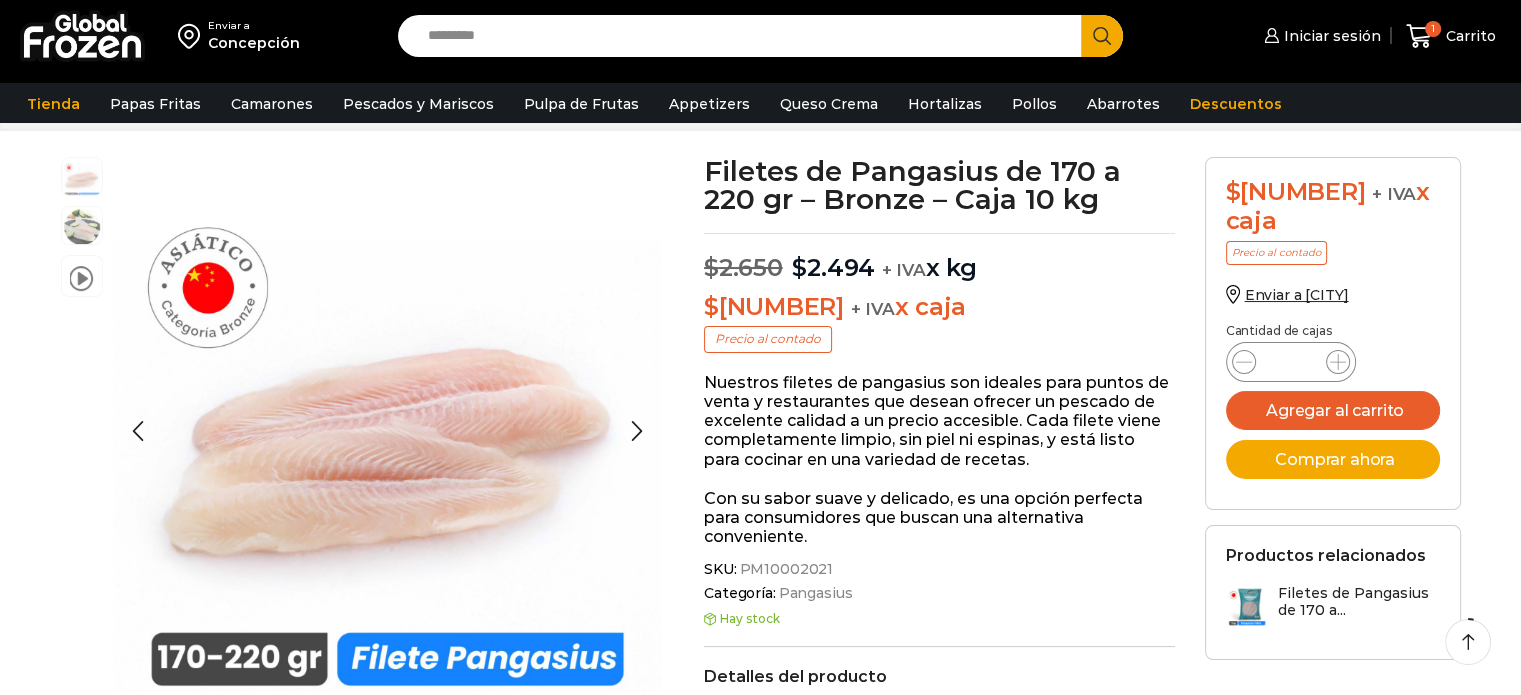 scroll, scrollTop: 100, scrollLeft: 0, axis: vertical 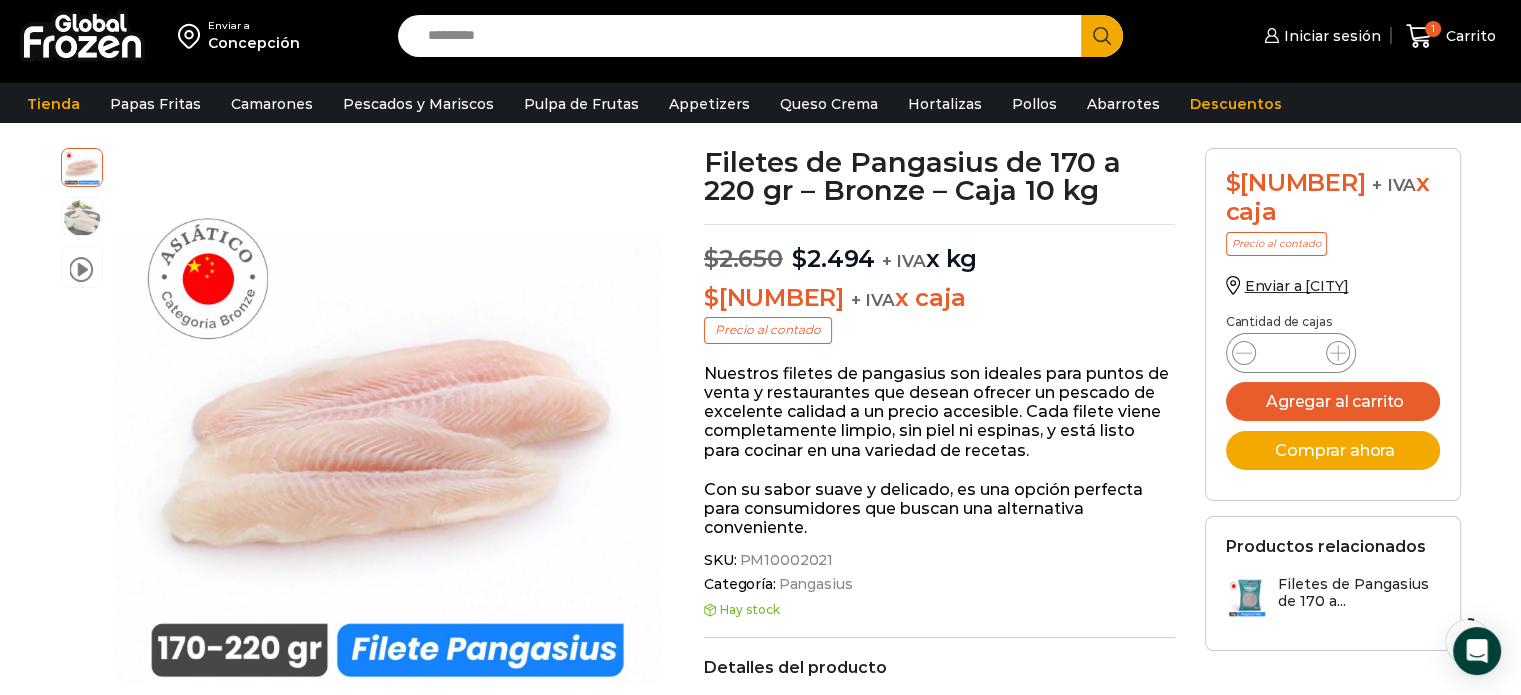 click on "Search input" at bounding box center [745, 36] 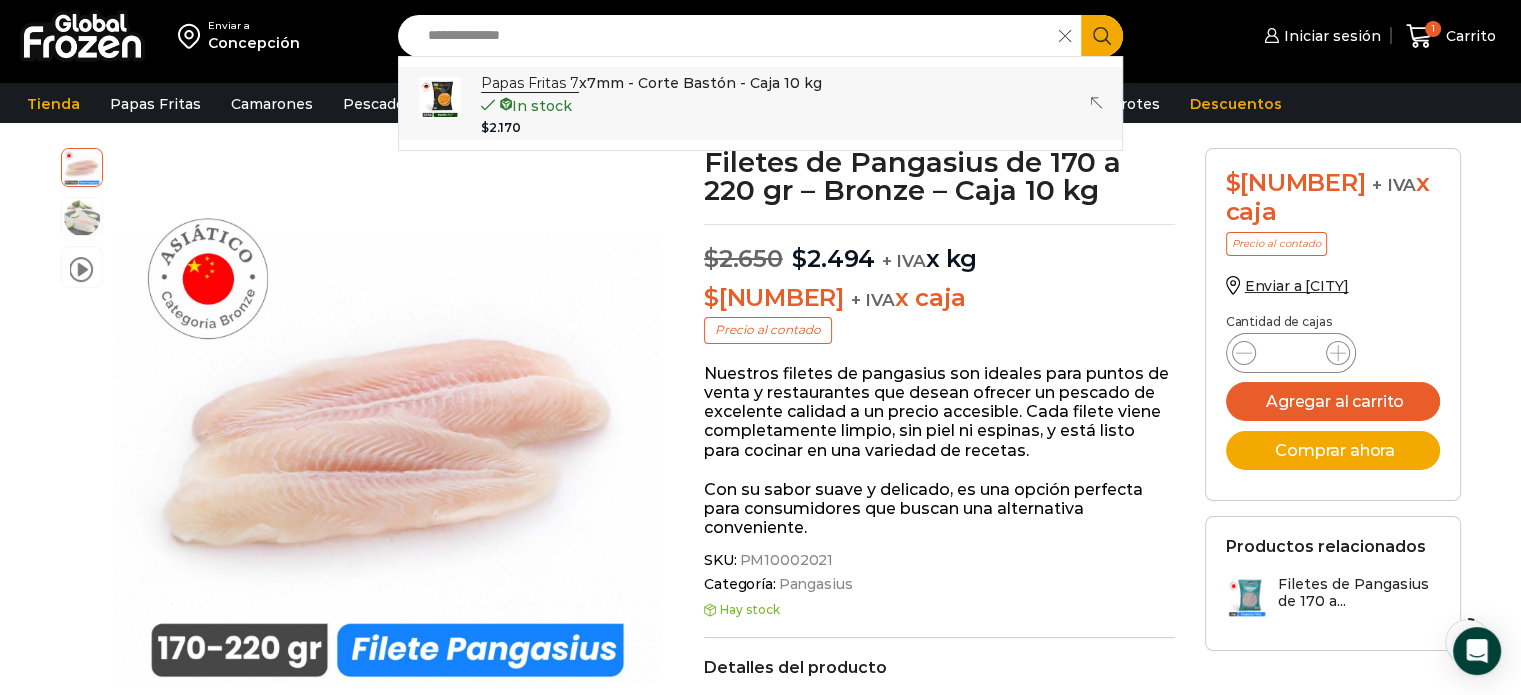type on "**********" 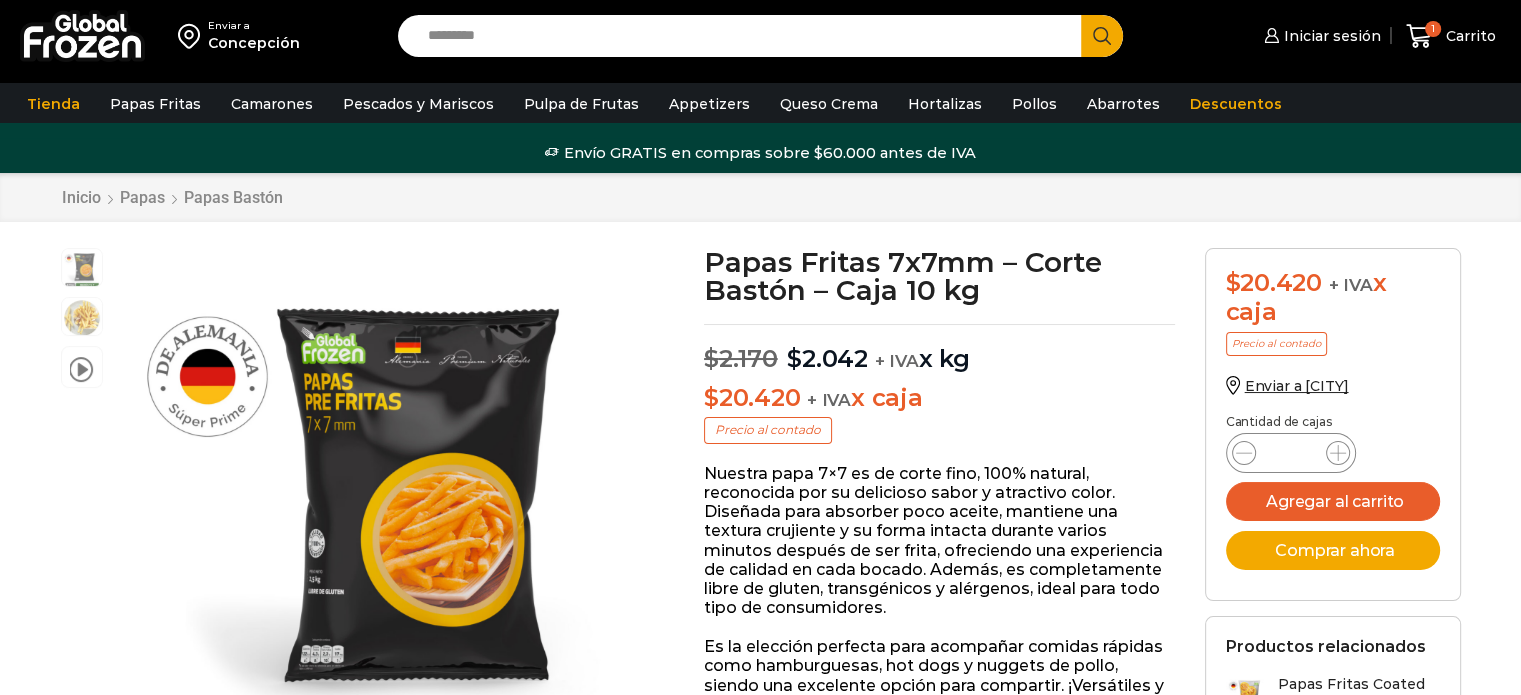 scroll, scrollTop: 0, scrollLeft: 0, axis: both 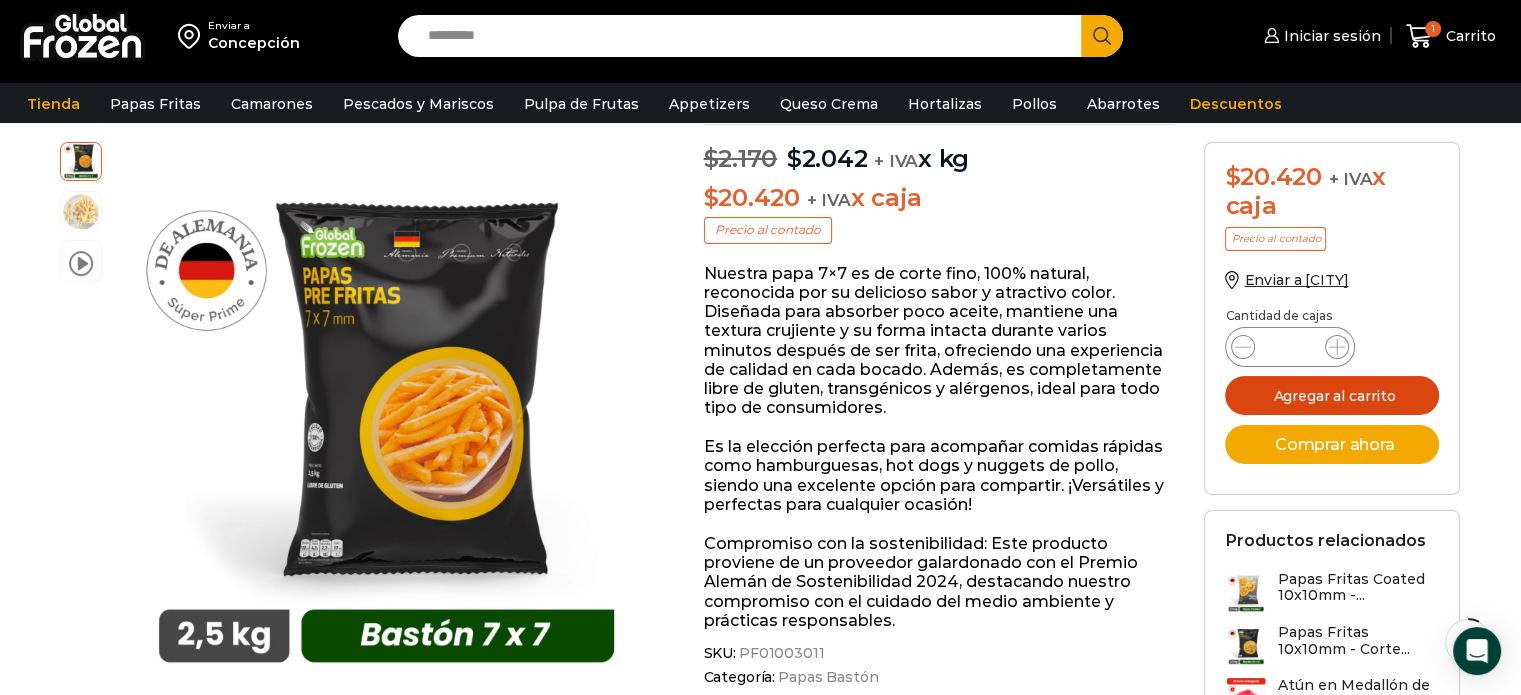 click on "Agregar al carrito" at bounding box center (1332, 395) 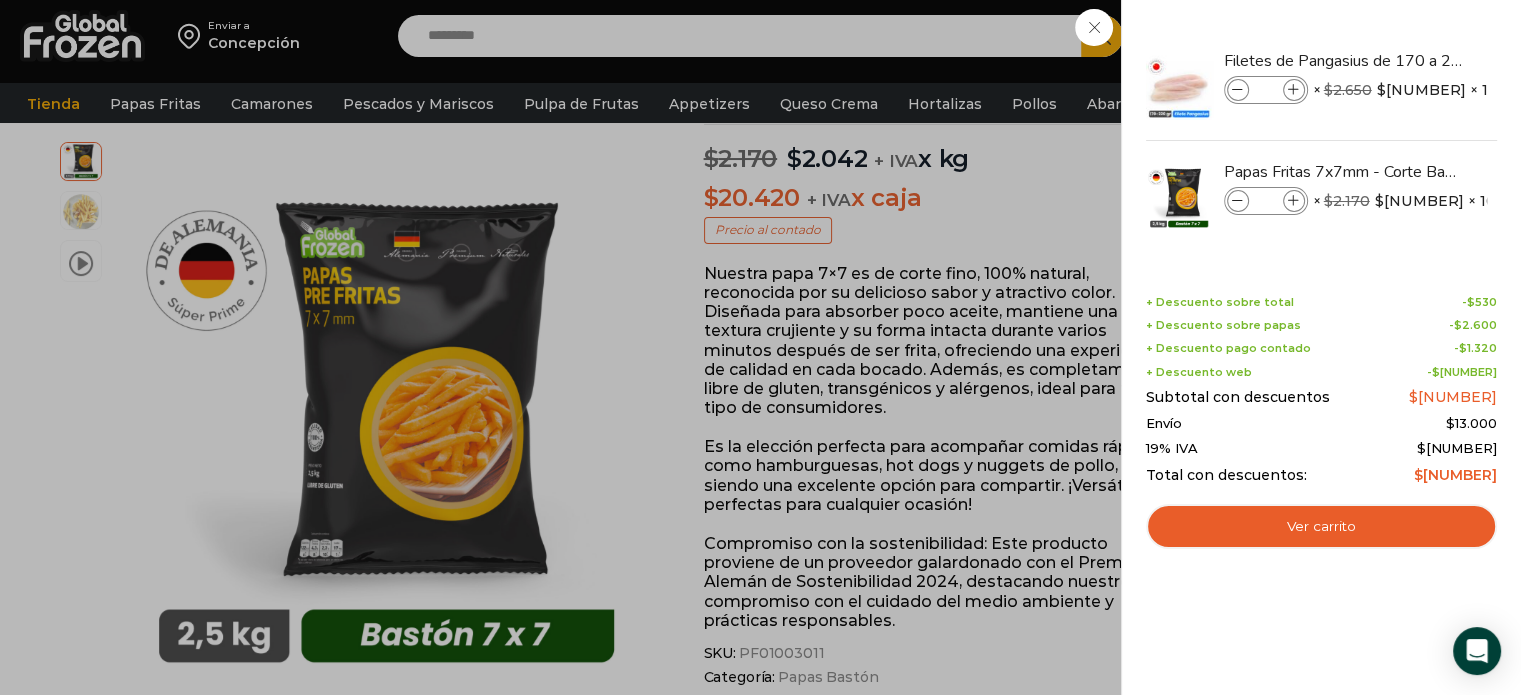 click on "2
Carrito
2
2
Shopping Cart
*" at bounding box center (1451, 36) 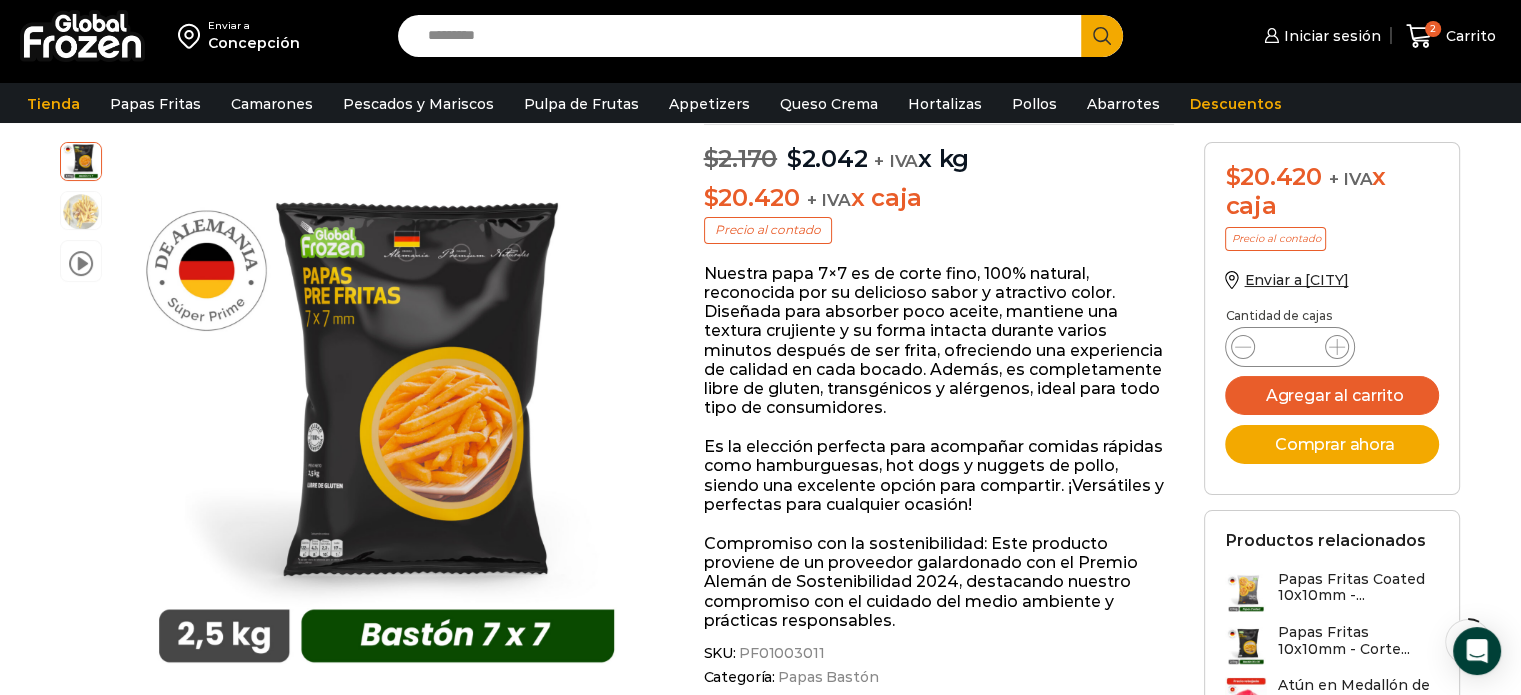 click on "Search input" at bounding box center [745, 36] 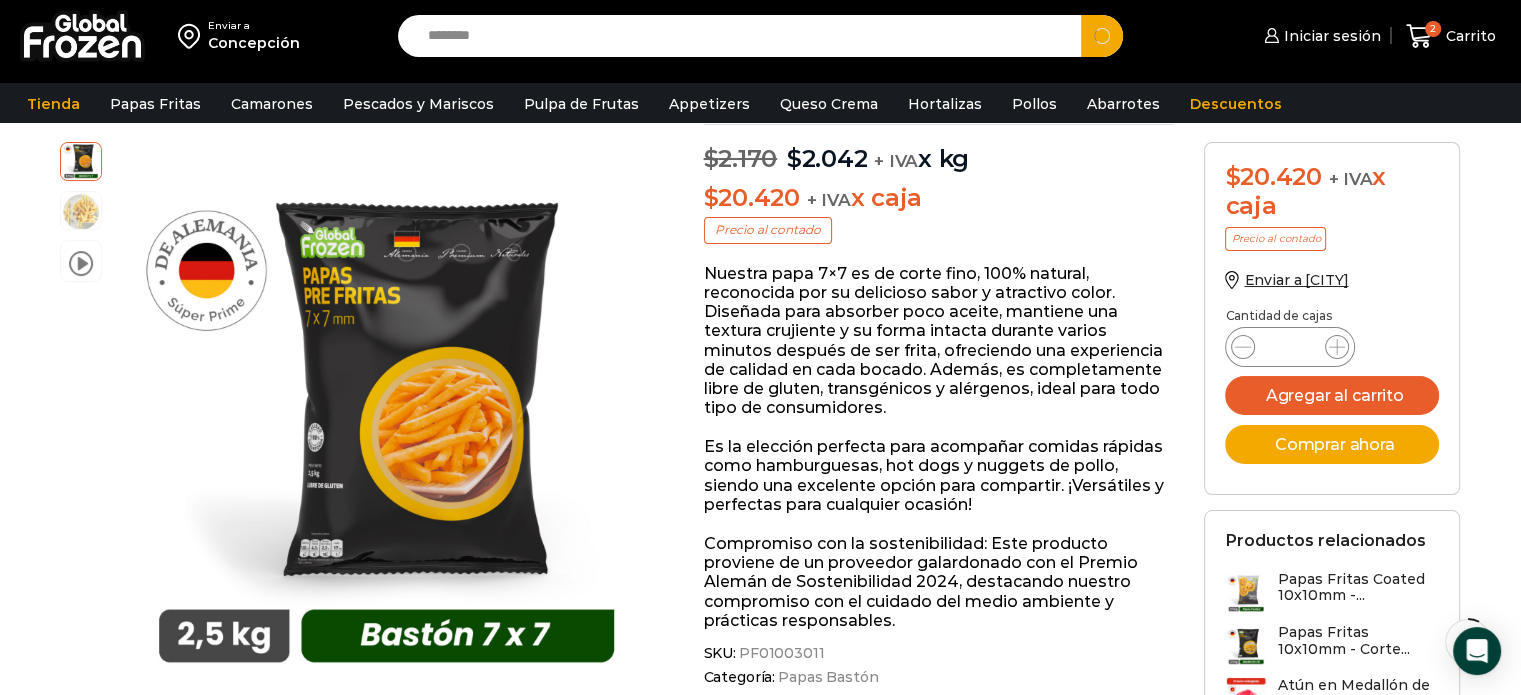 type on "********" 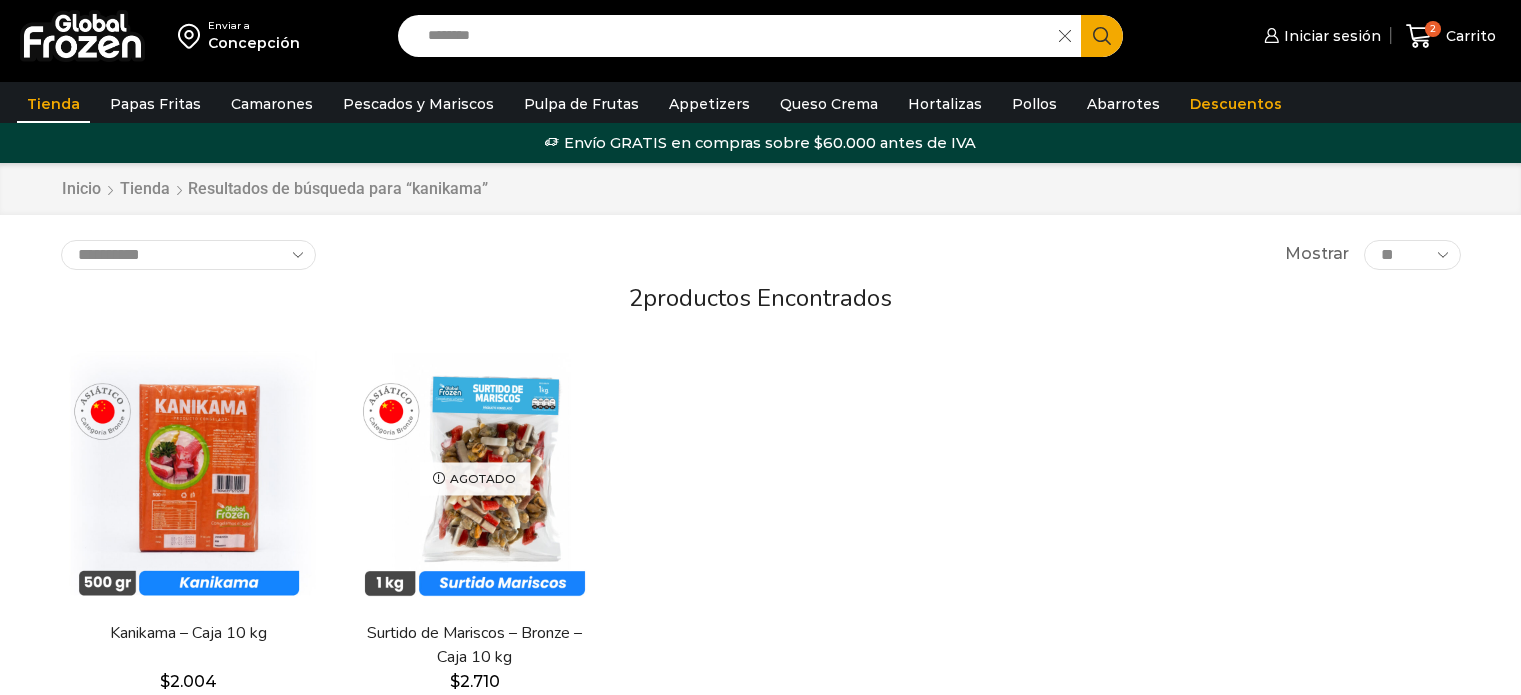 scroll, scrollTop: 0, scrollLeft: 0, axis: both 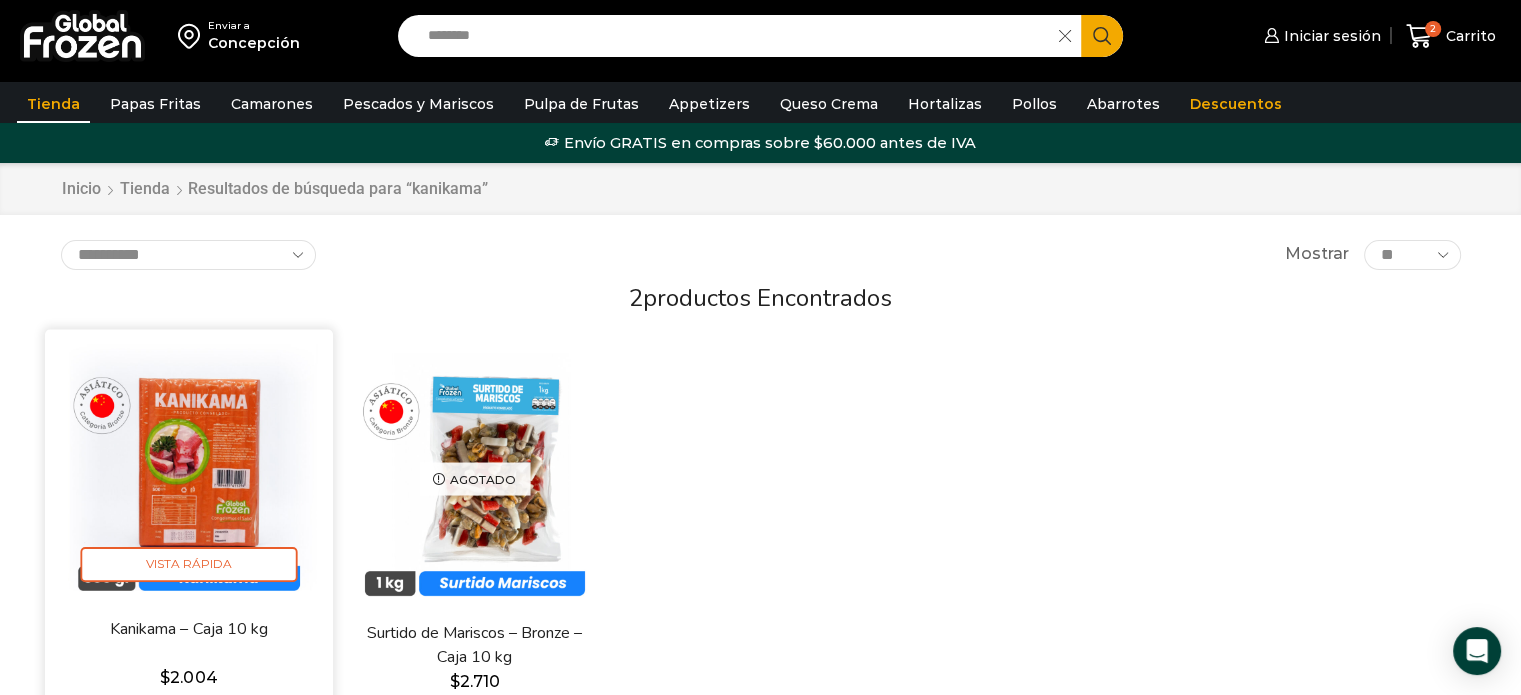 click at bounding box center (189, 474) 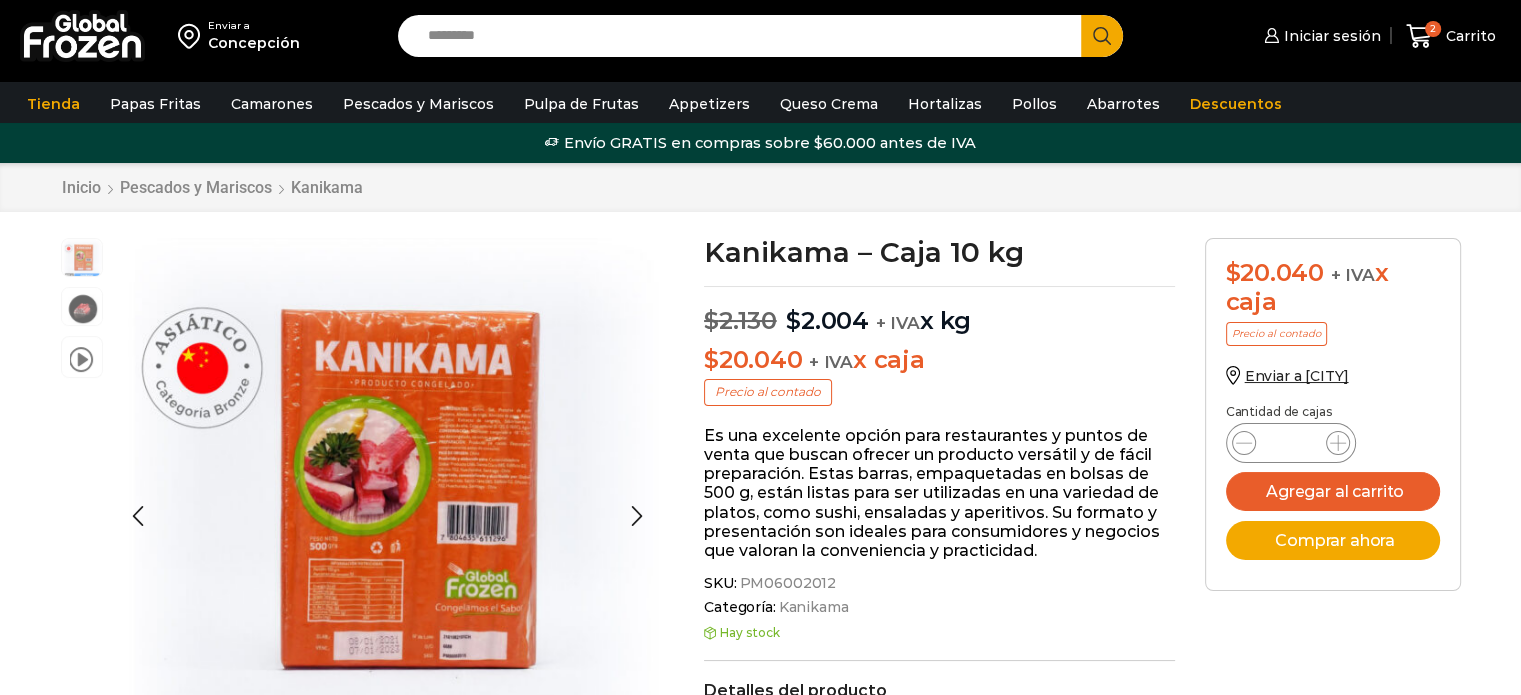 scroll, scrollTop: 120, scrollLeft: 0, axis: vertical 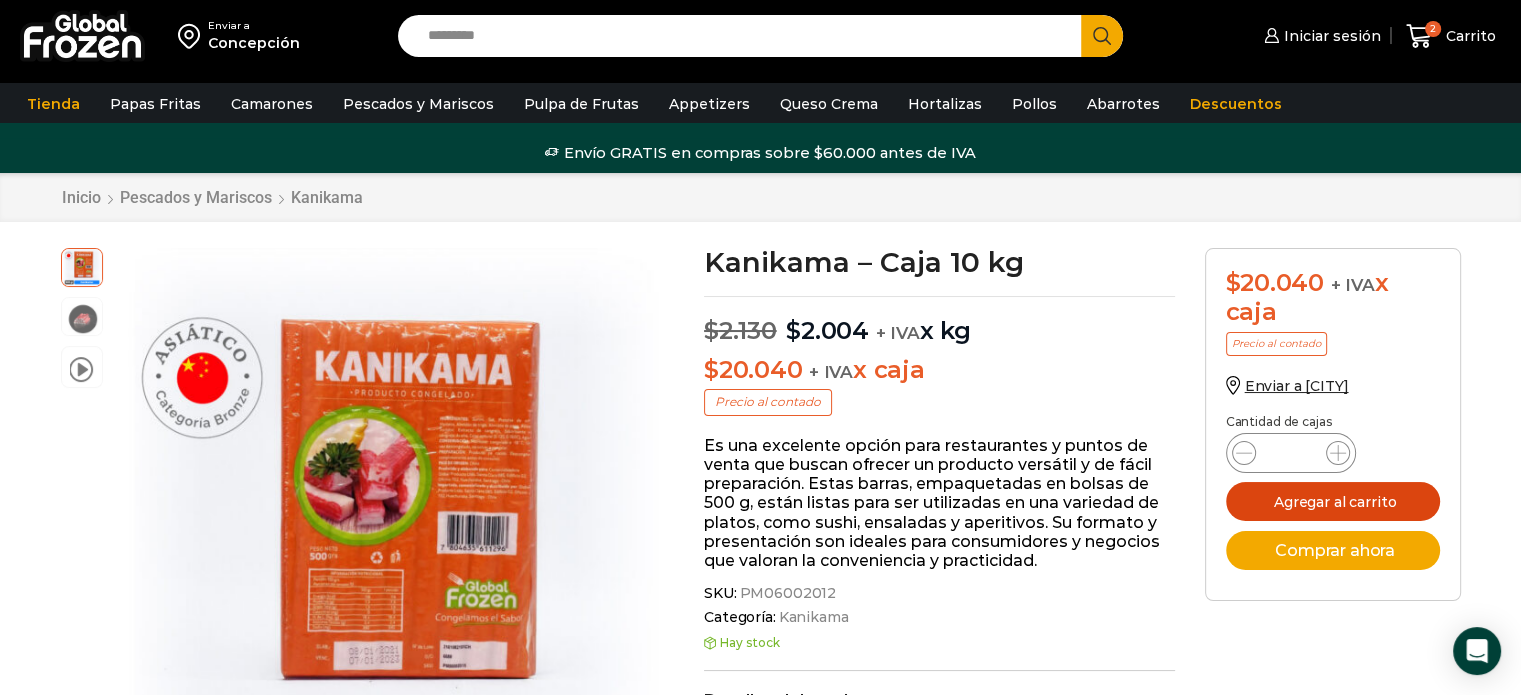 click on "Agregar al carrito" at bounding box center [1333, 501] 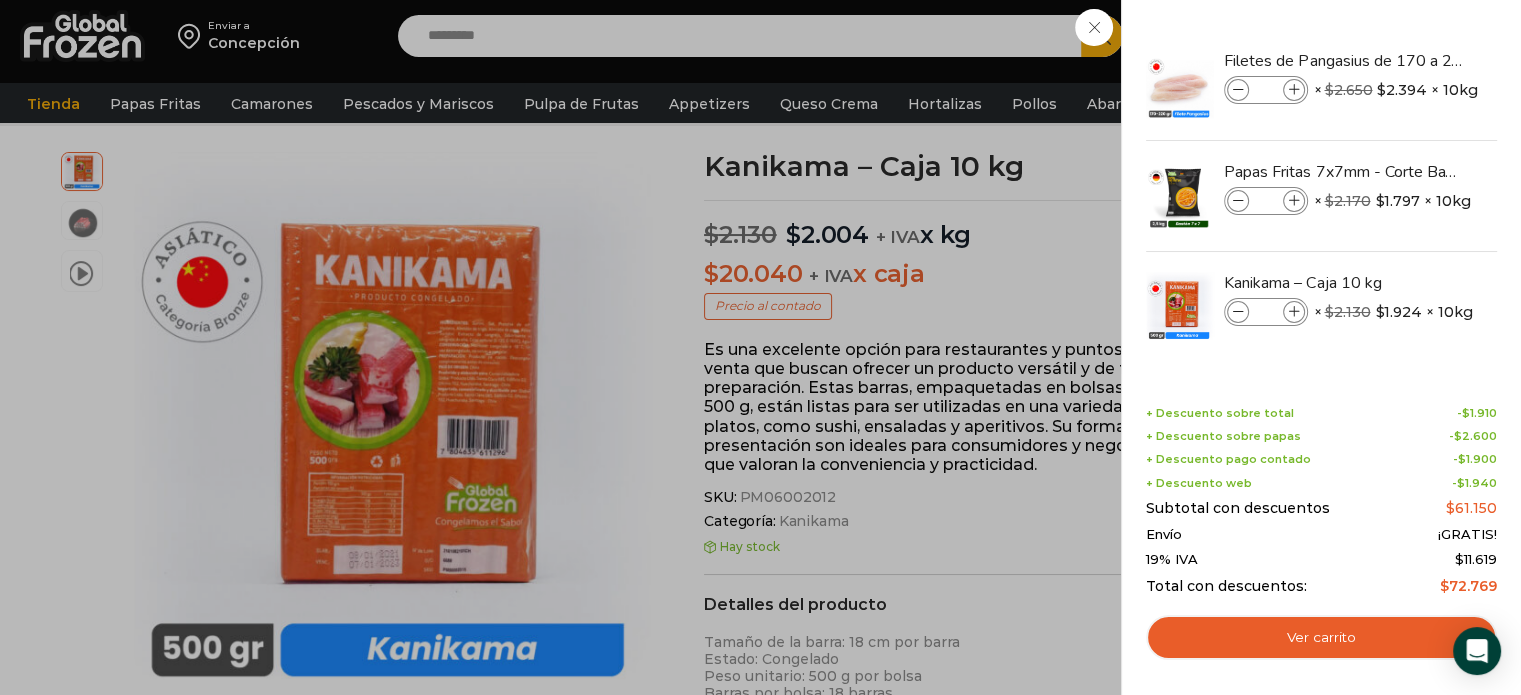 scroll, scrollTop: 100, scrollLeft: 0, axis: vertical 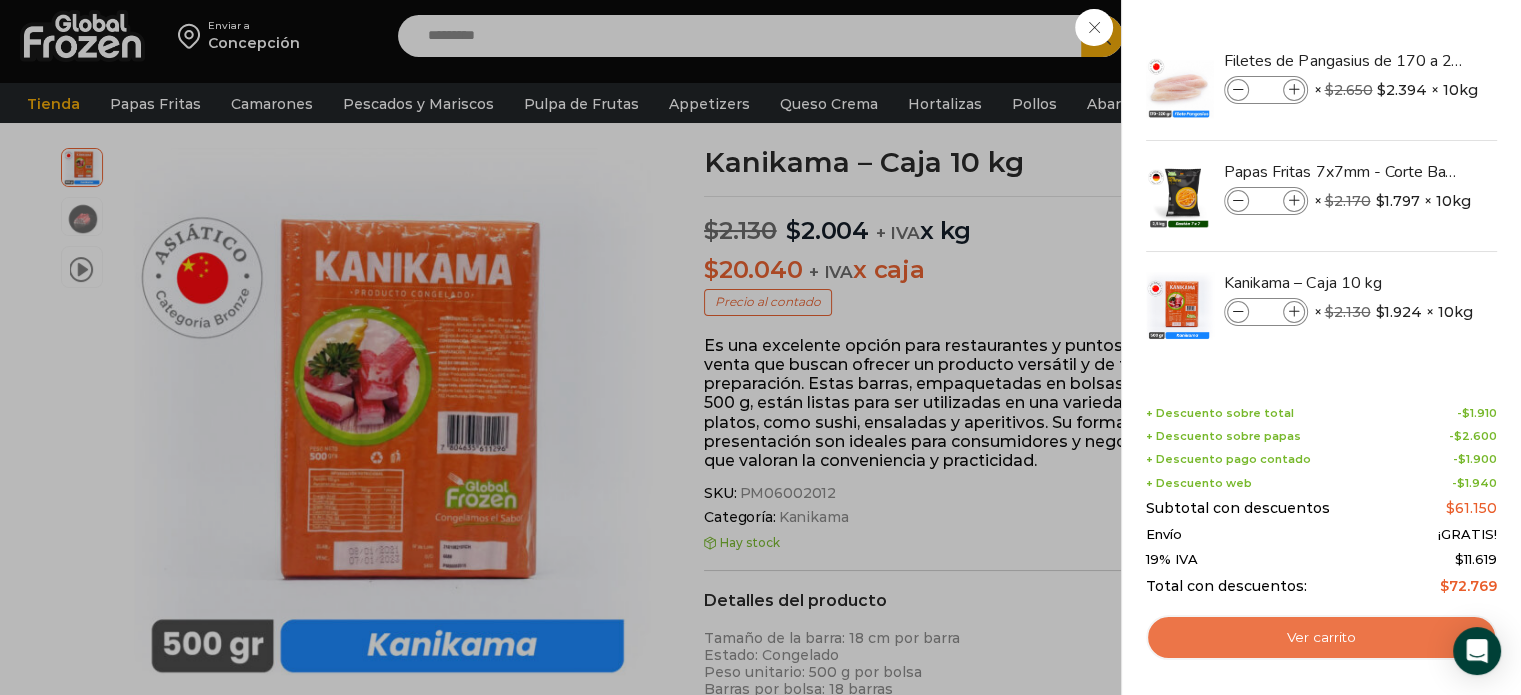 click on "Ver carrito" at bounding box center [1321, 638] 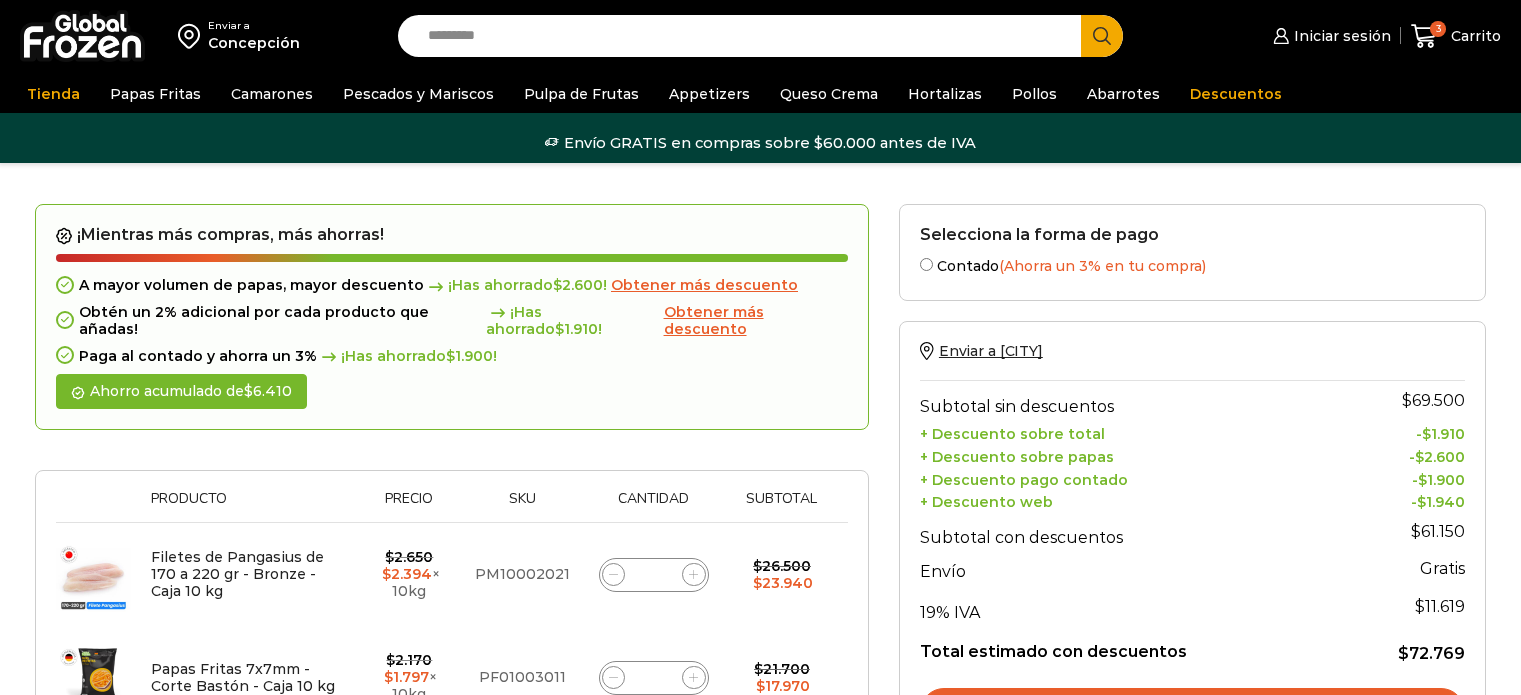 scroll, scrollTop: 0, scrollLeft: 0, axis: both 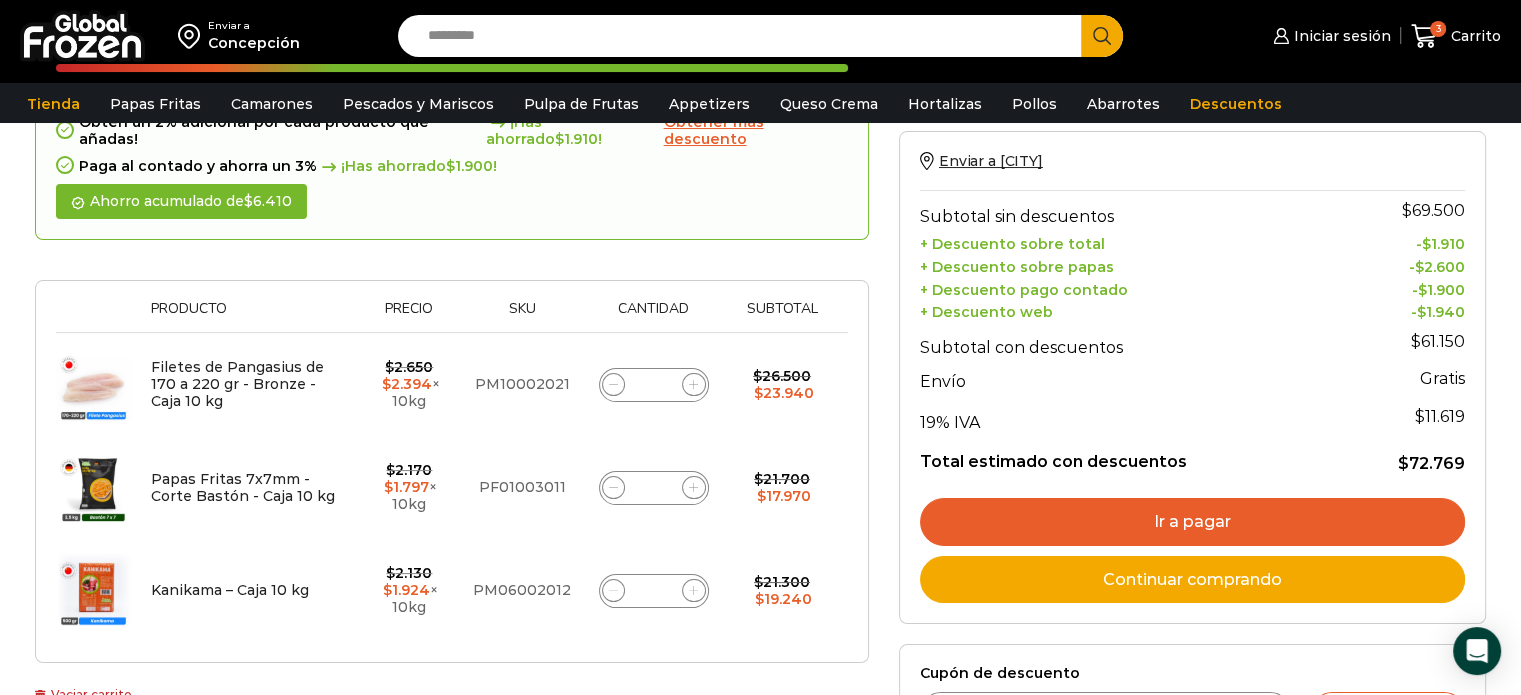 click on "Ir a pagar" at bounding box center [1192, 522] 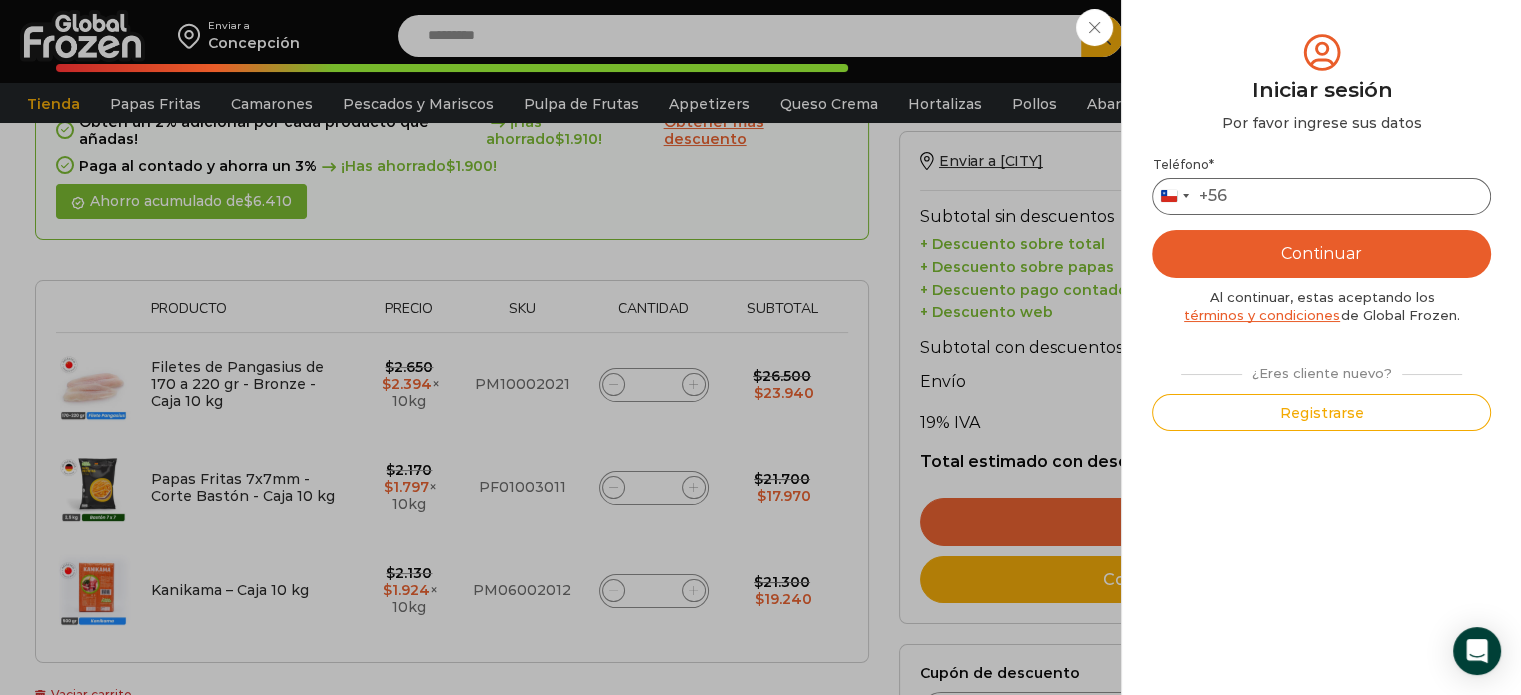 click on "Teléfono
*" at bounding box center [1321, 196] 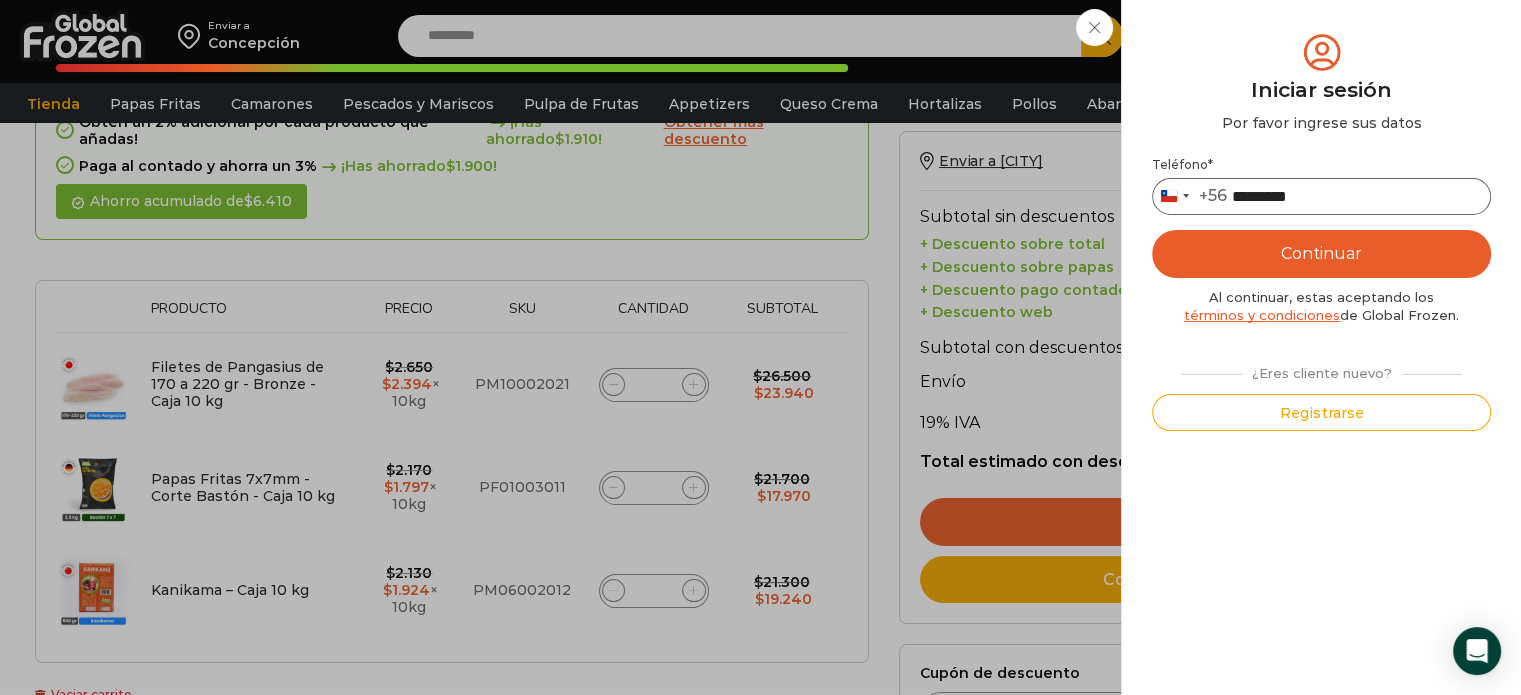 type on "*********" 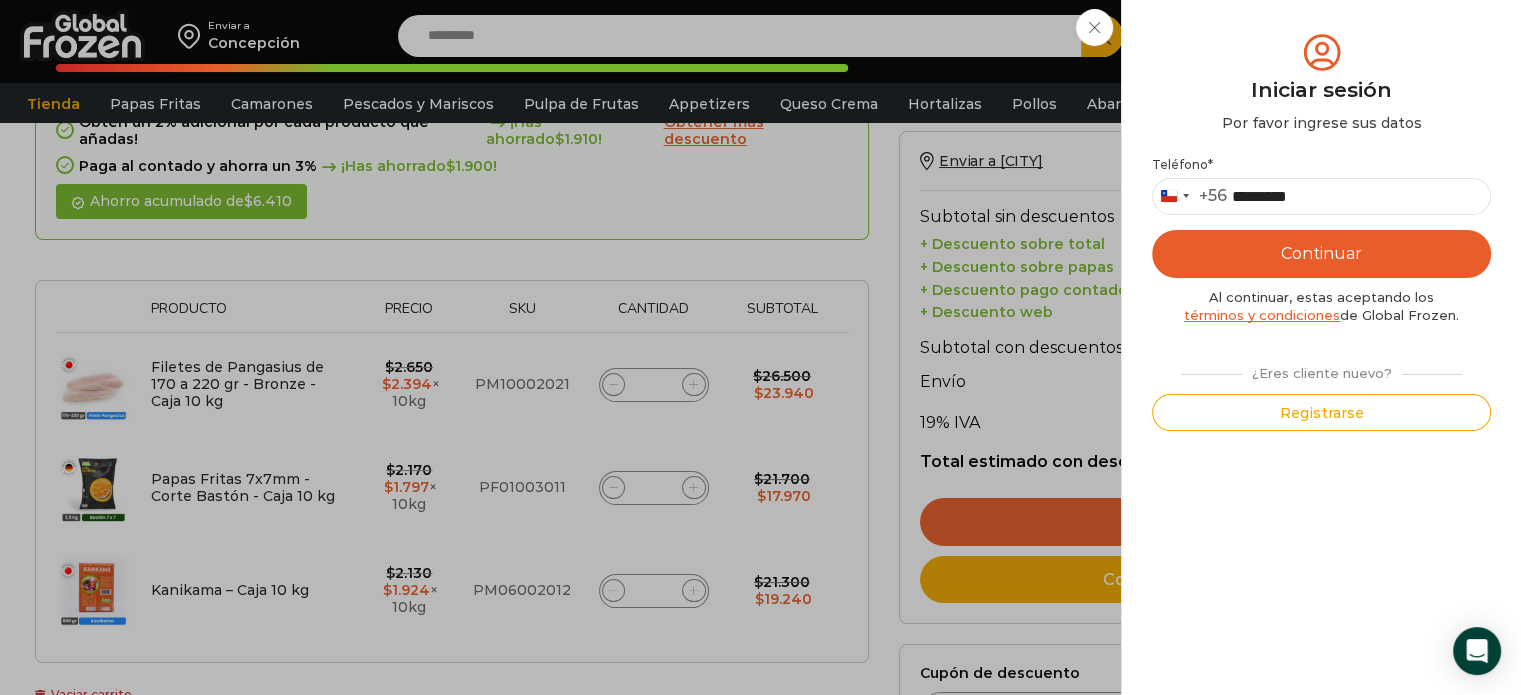 click on "Continuar" at bounding box center (1321, 254) 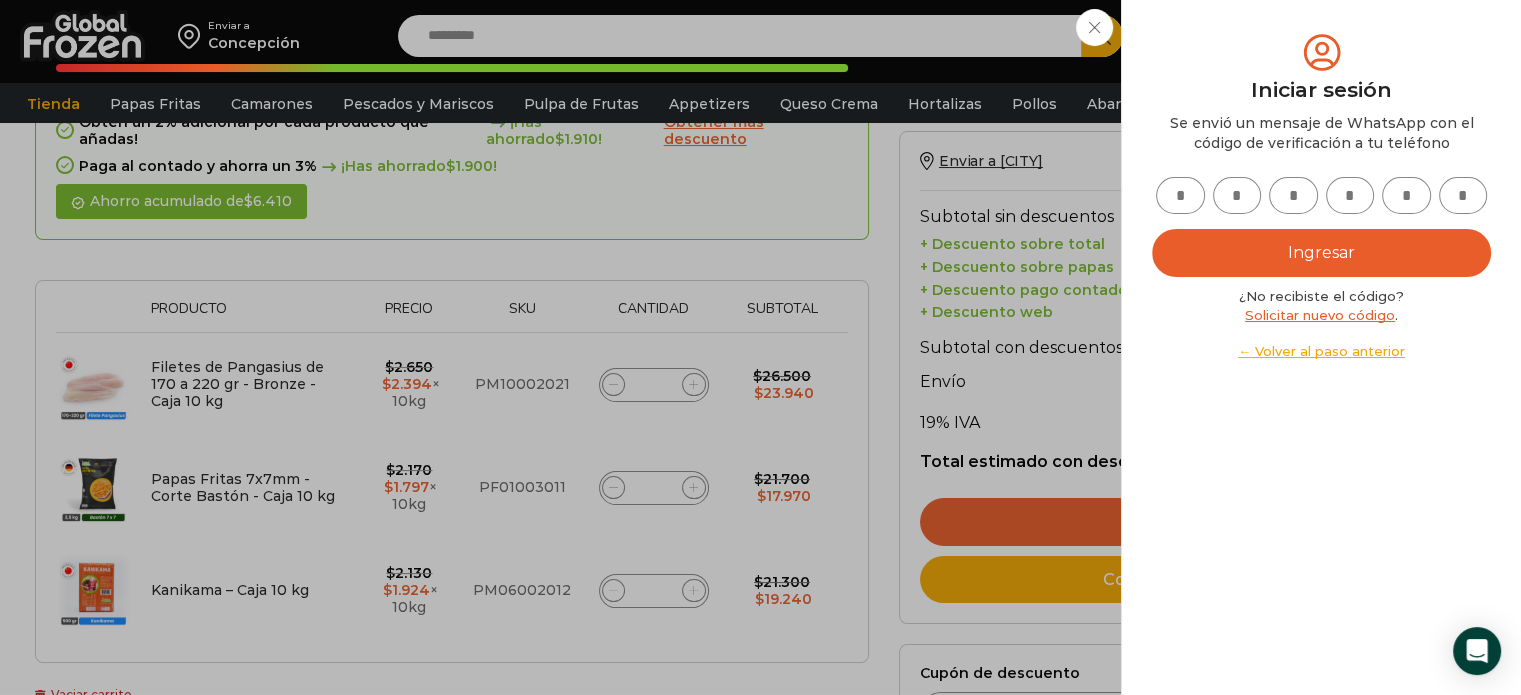 click at bounding box center (1180, 195) 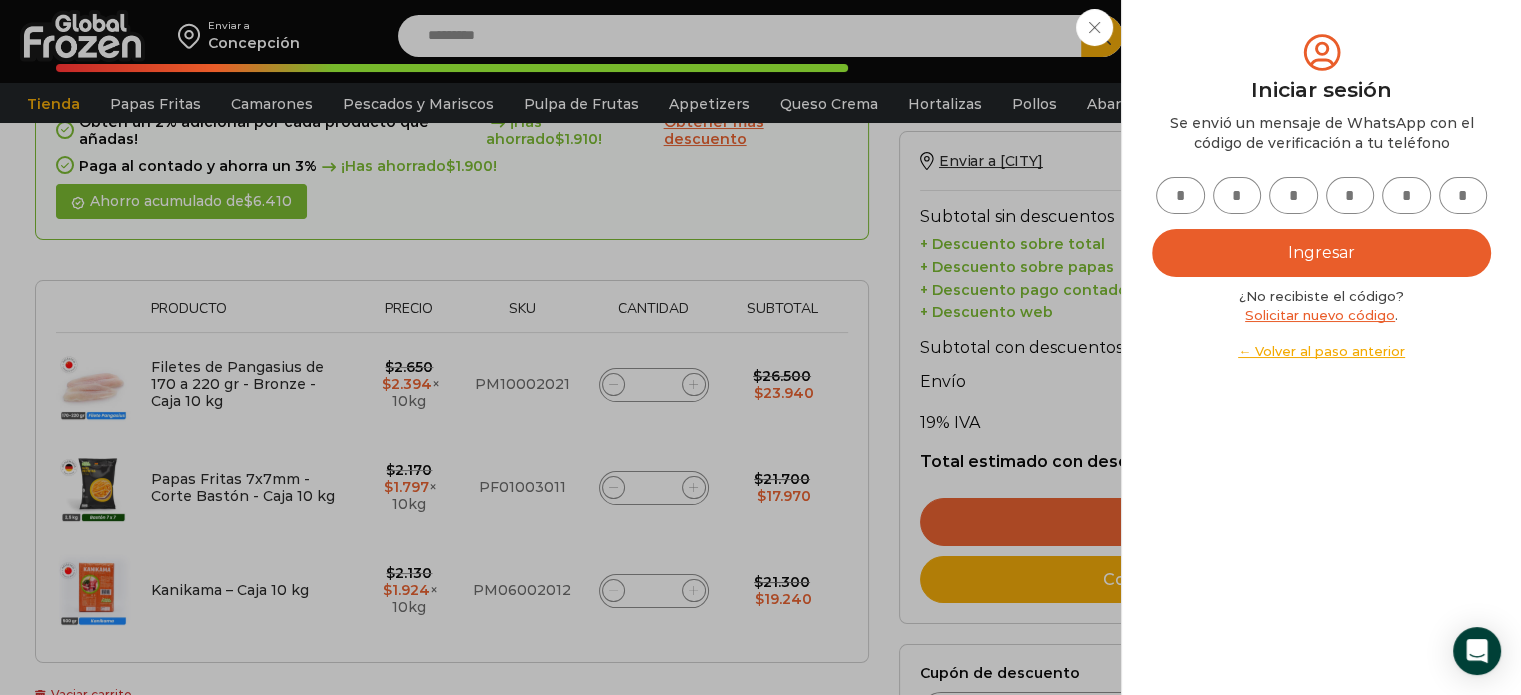 type on "*" 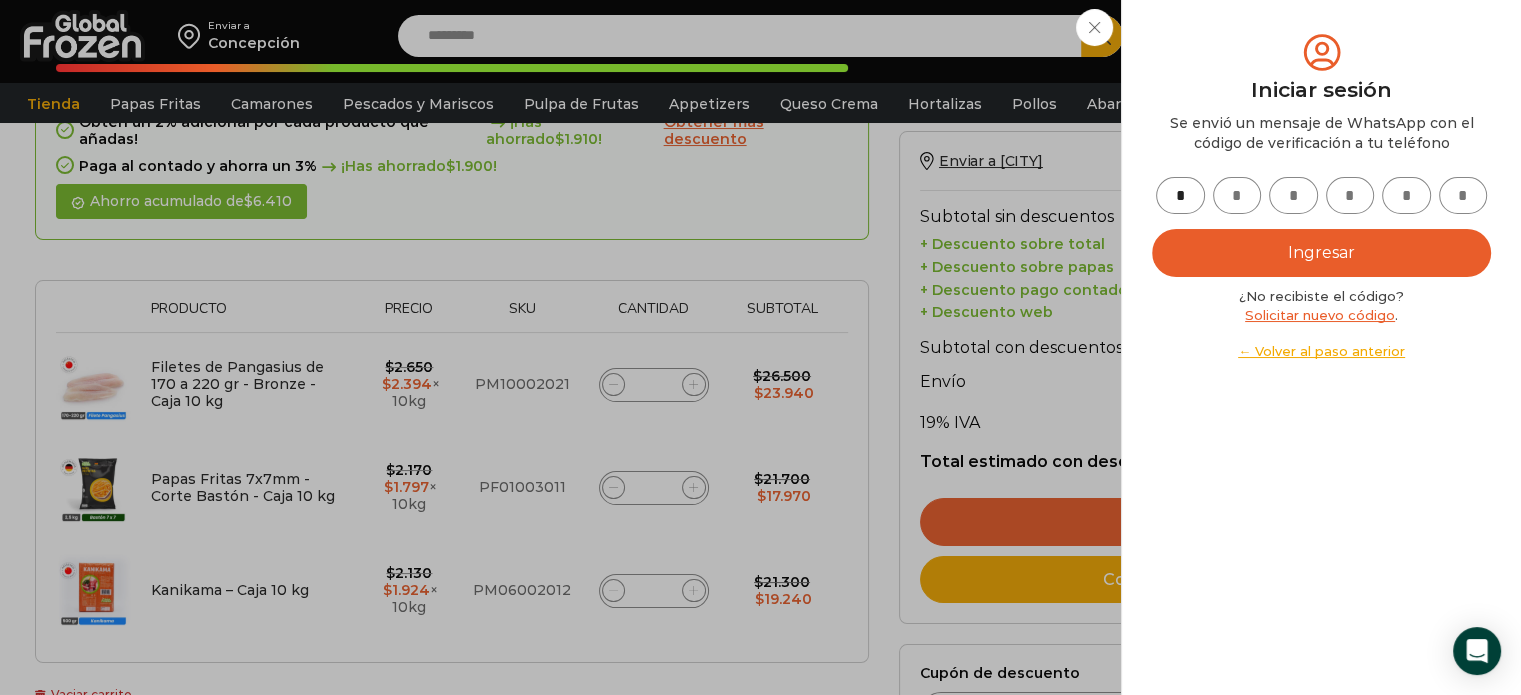 type on "*" 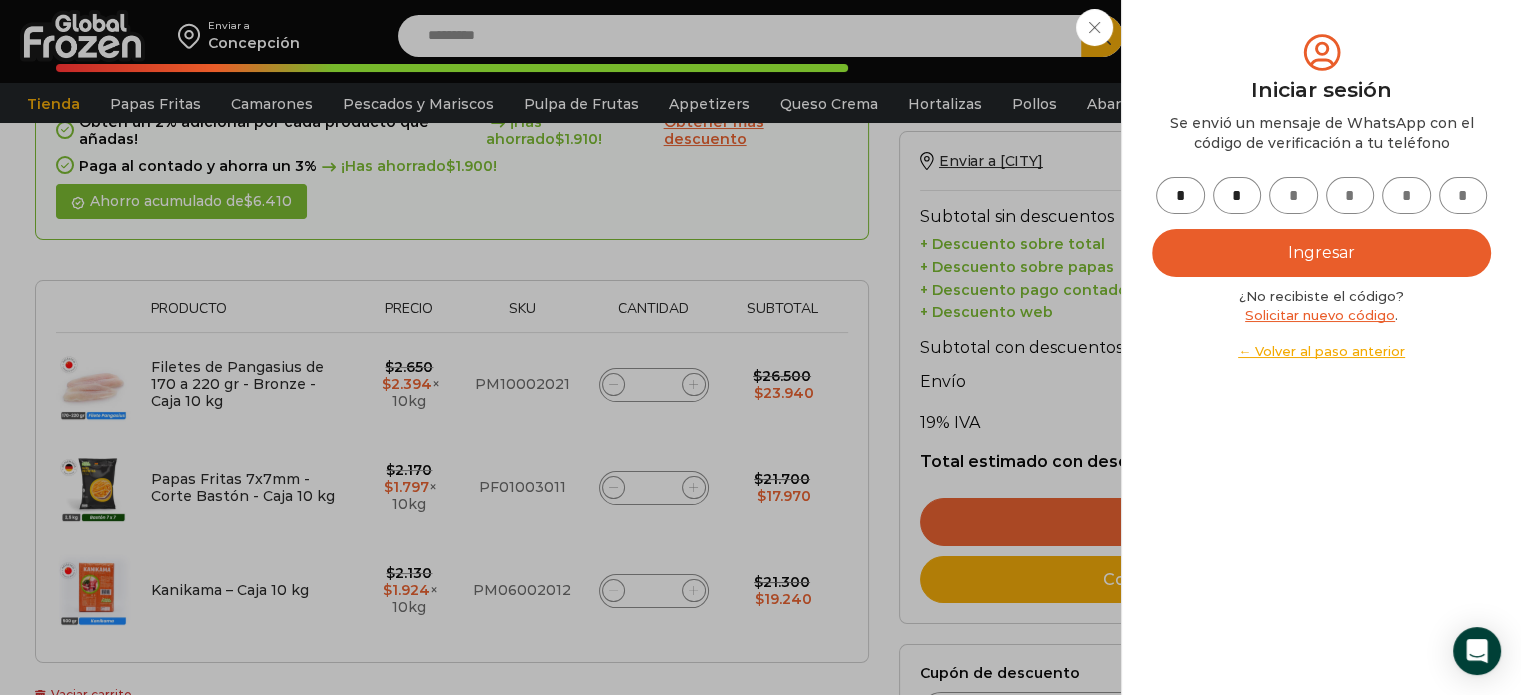 type on "*" 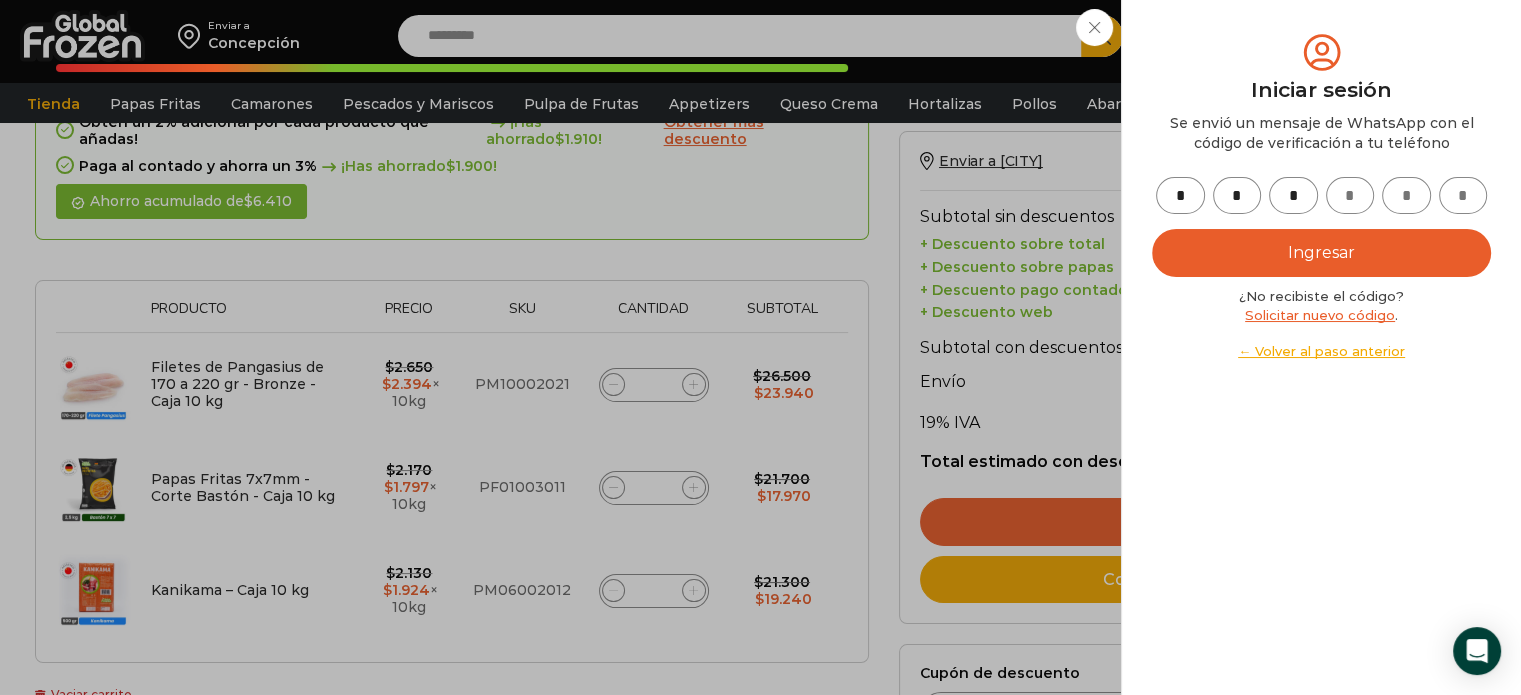 type on "*" 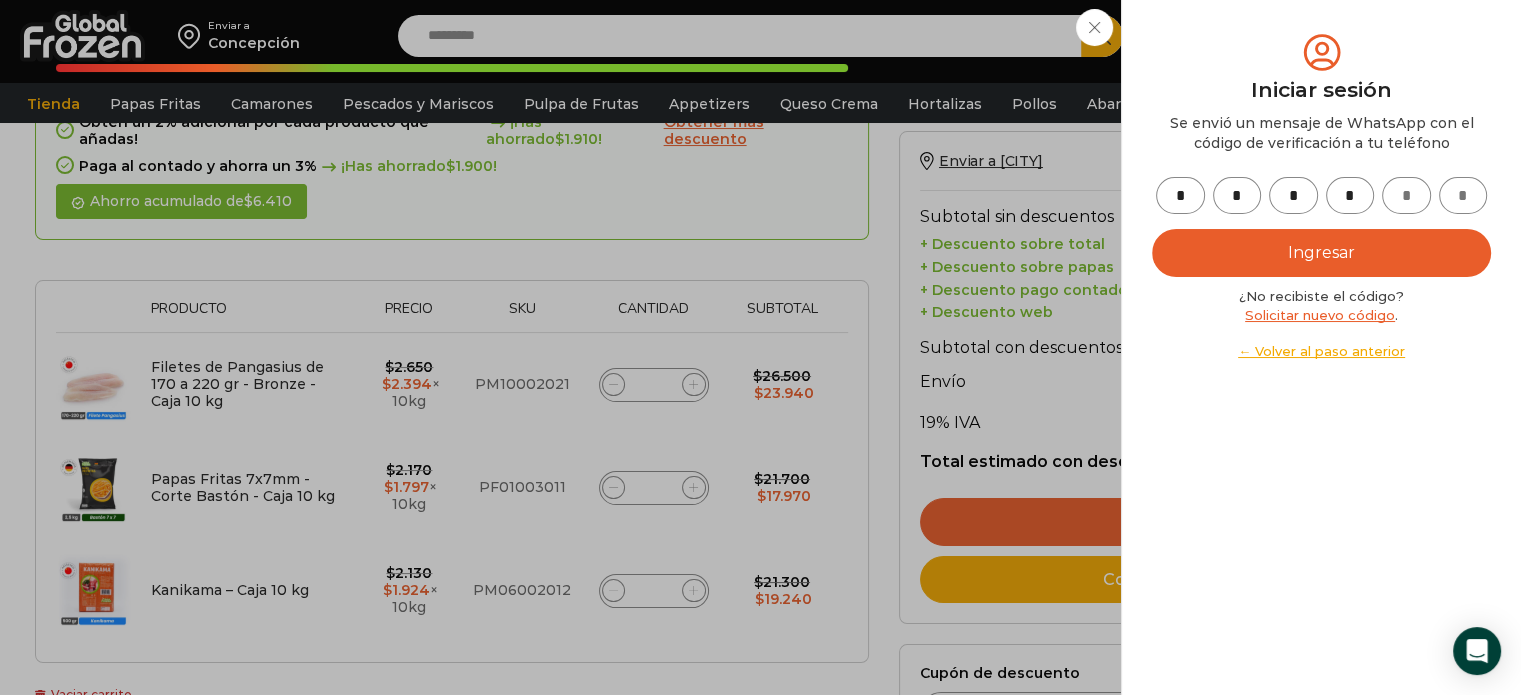 type on "*" 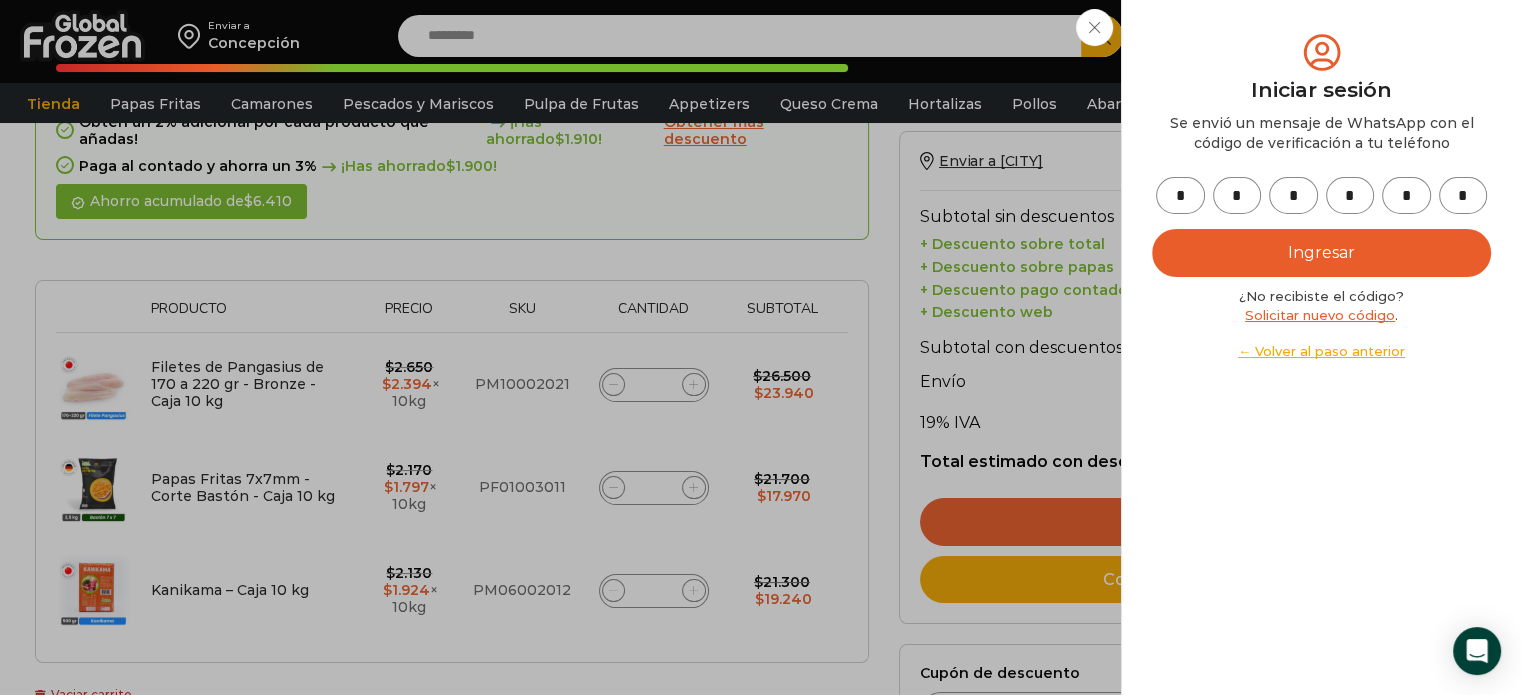 type on "*" 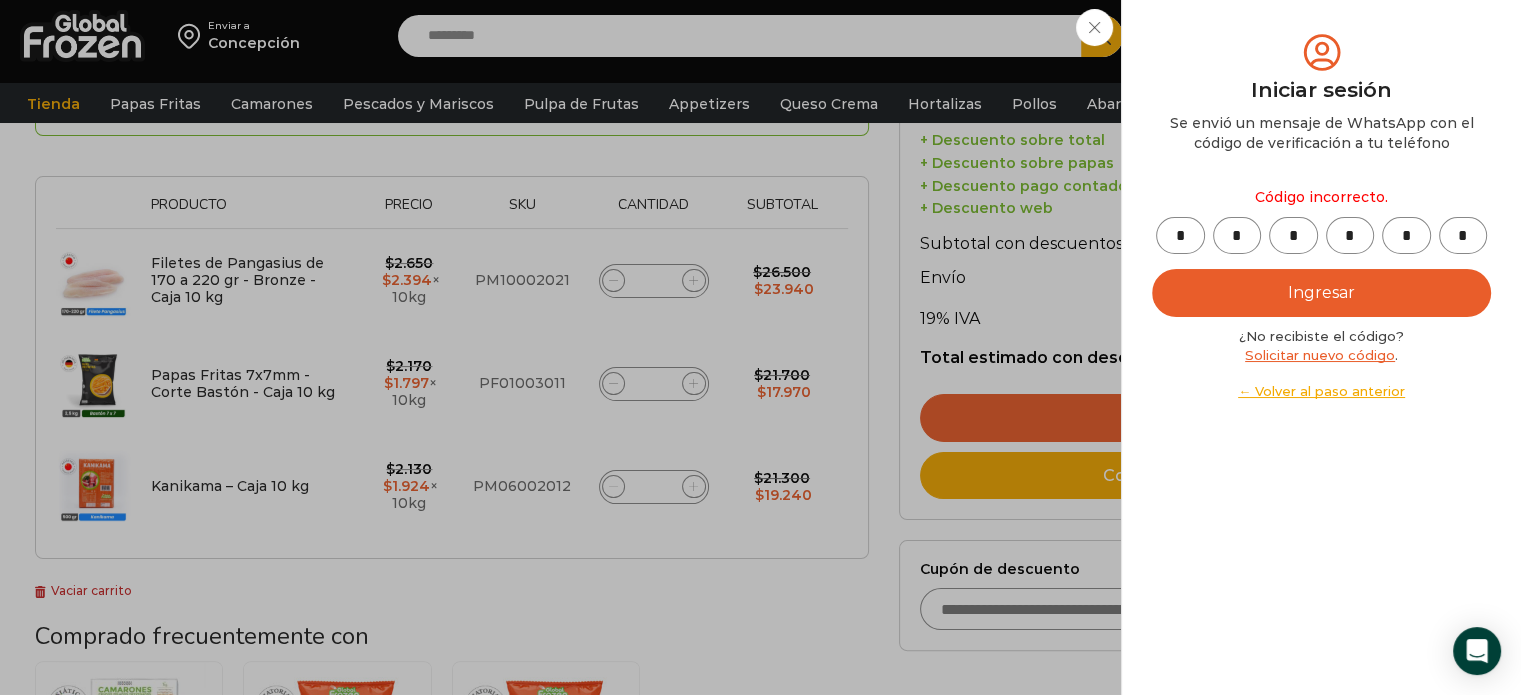 scroll, scrollTop: 300, scrollLeft: 0, axis: vertical 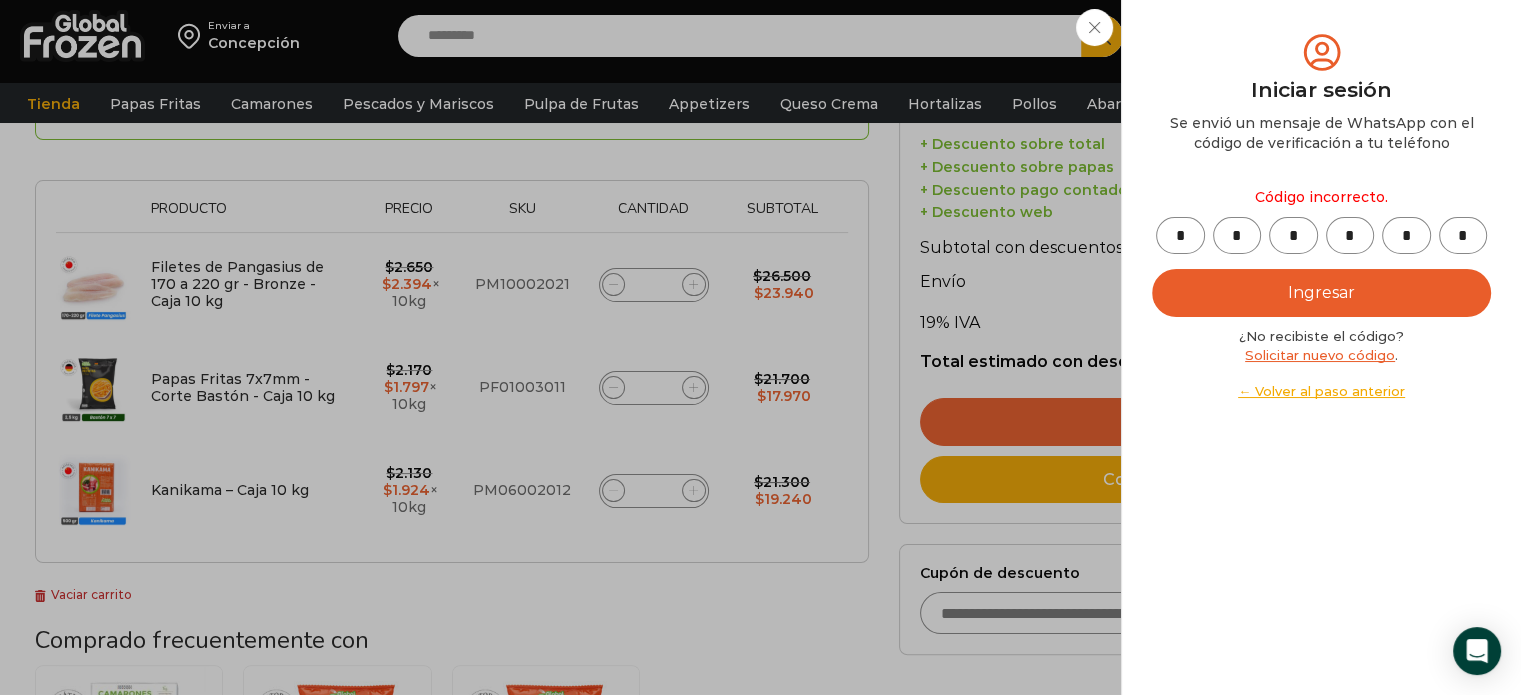 click on "Solicitar nuevo código" at bounding box center [1320, 355] 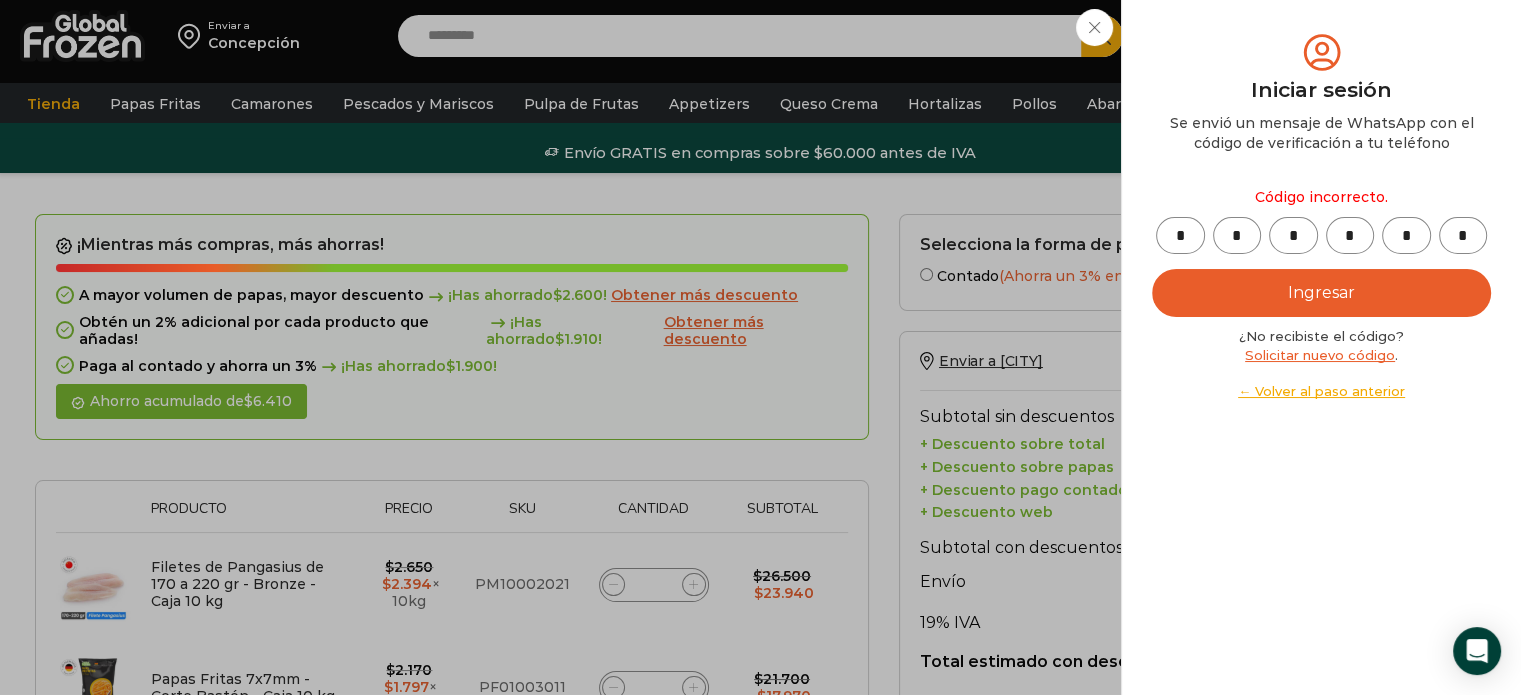 click on "Solicitar nuevo código" at bounding box center (1320, 355) 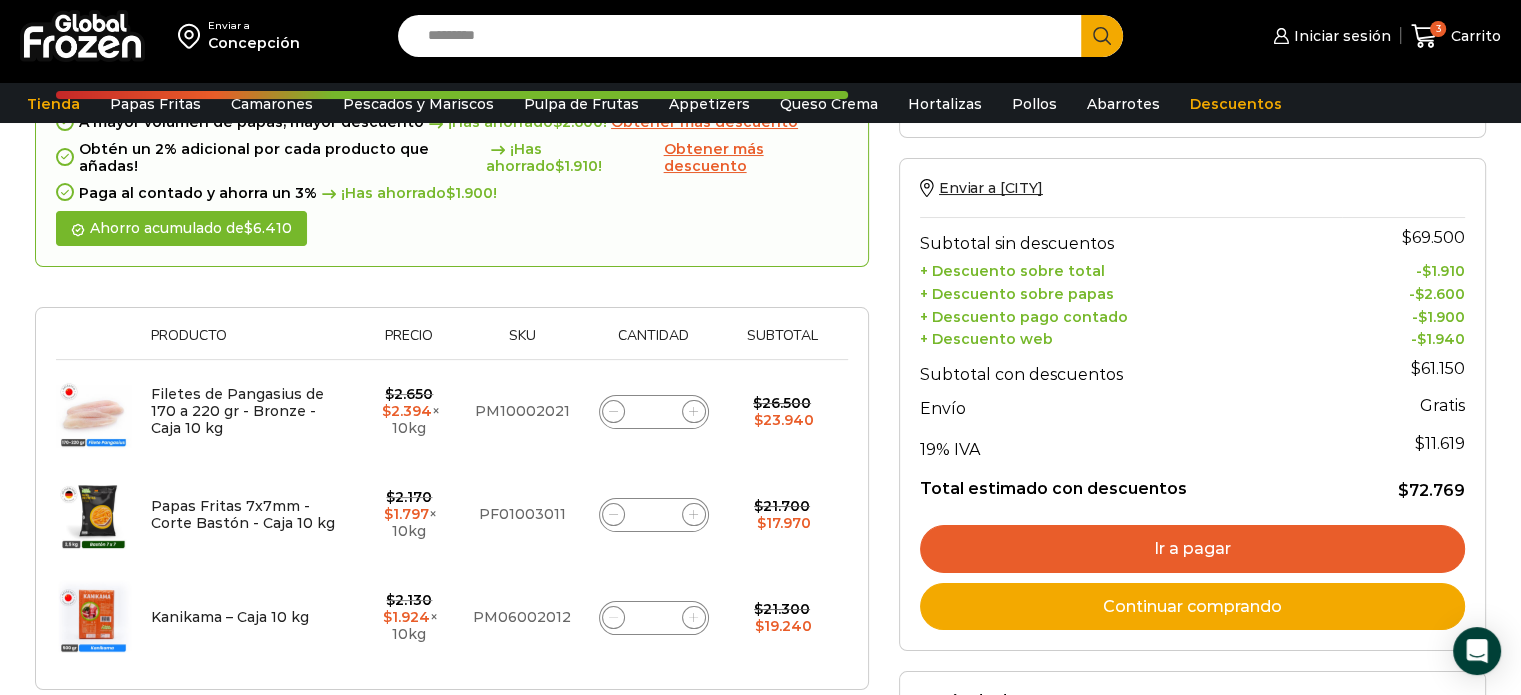 scroll, scrollTop: 200, scrollLeft: 0, axis: vertical 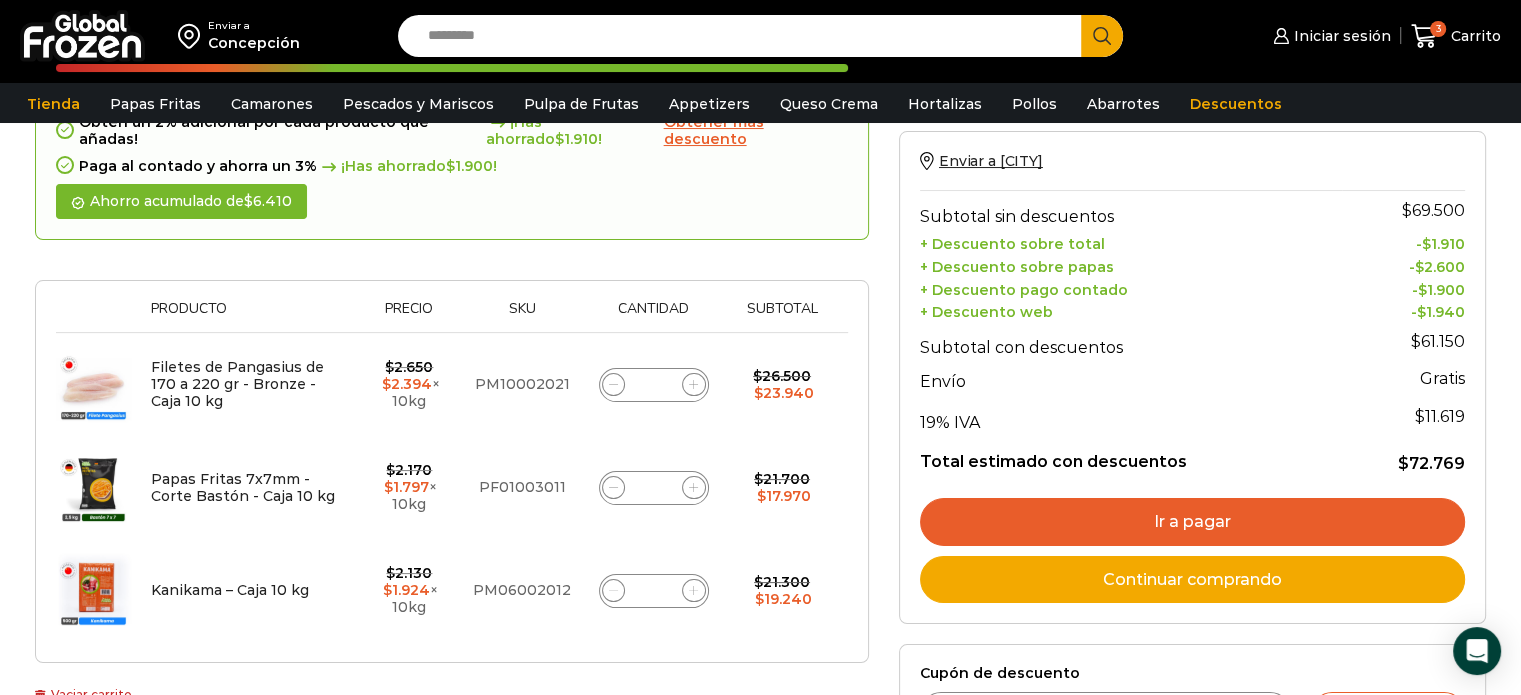click on "Ir a pagar" at bounding box center [1192, 522] 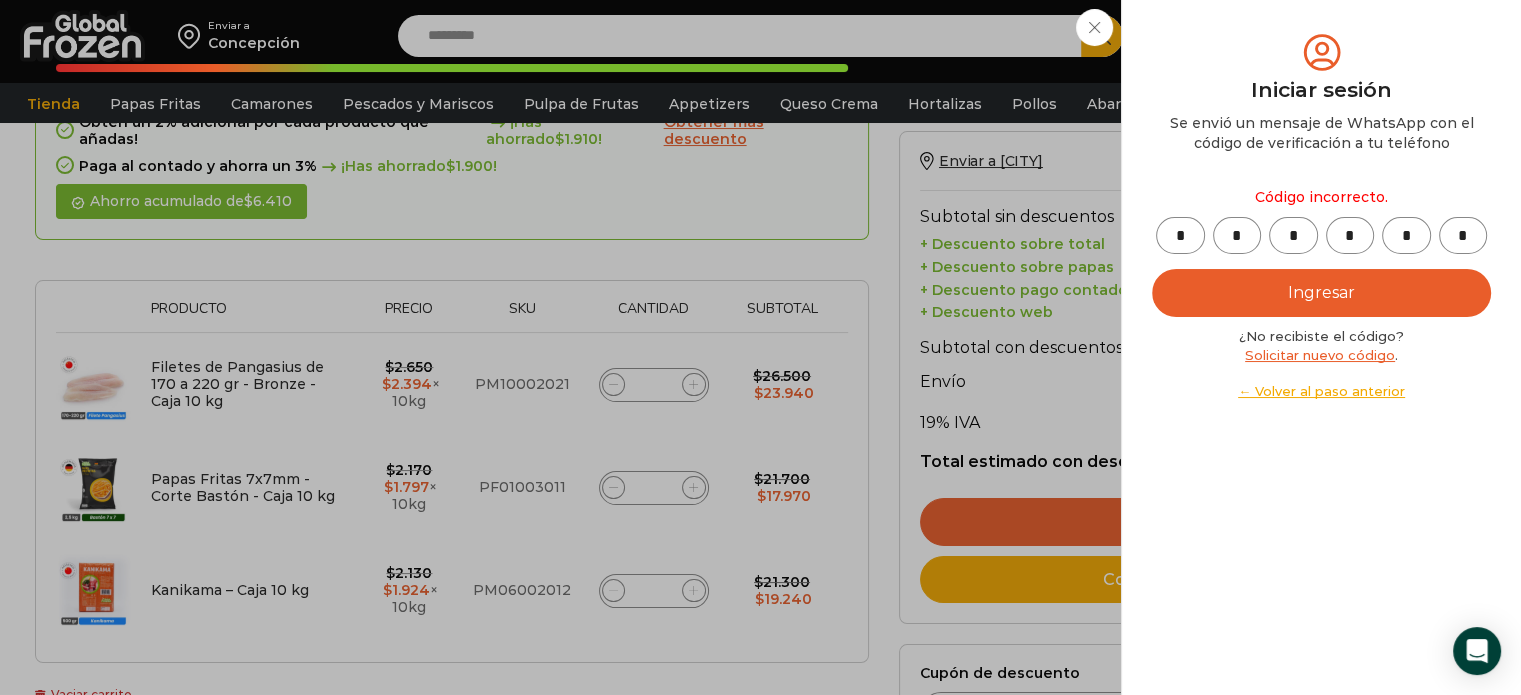 click on "*" at bounding box center [1463, 235] 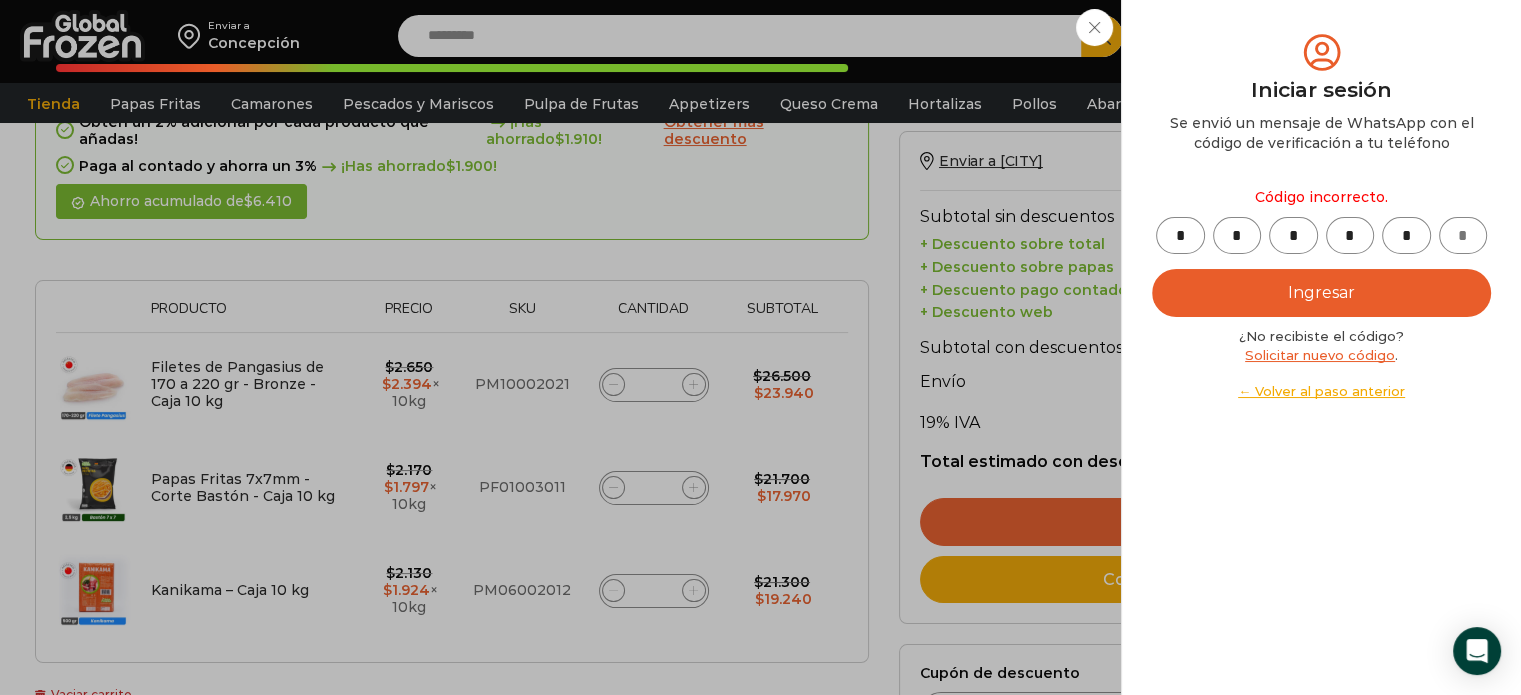 type 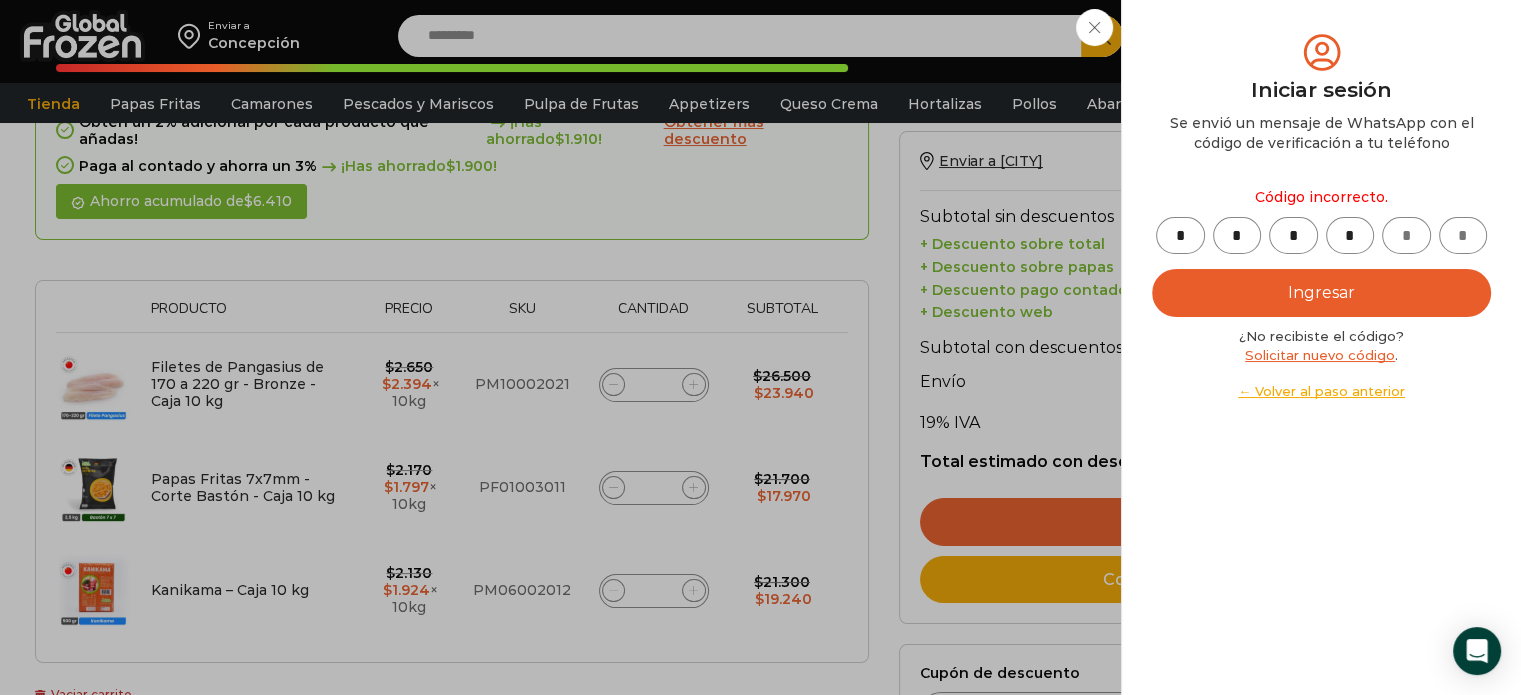 type 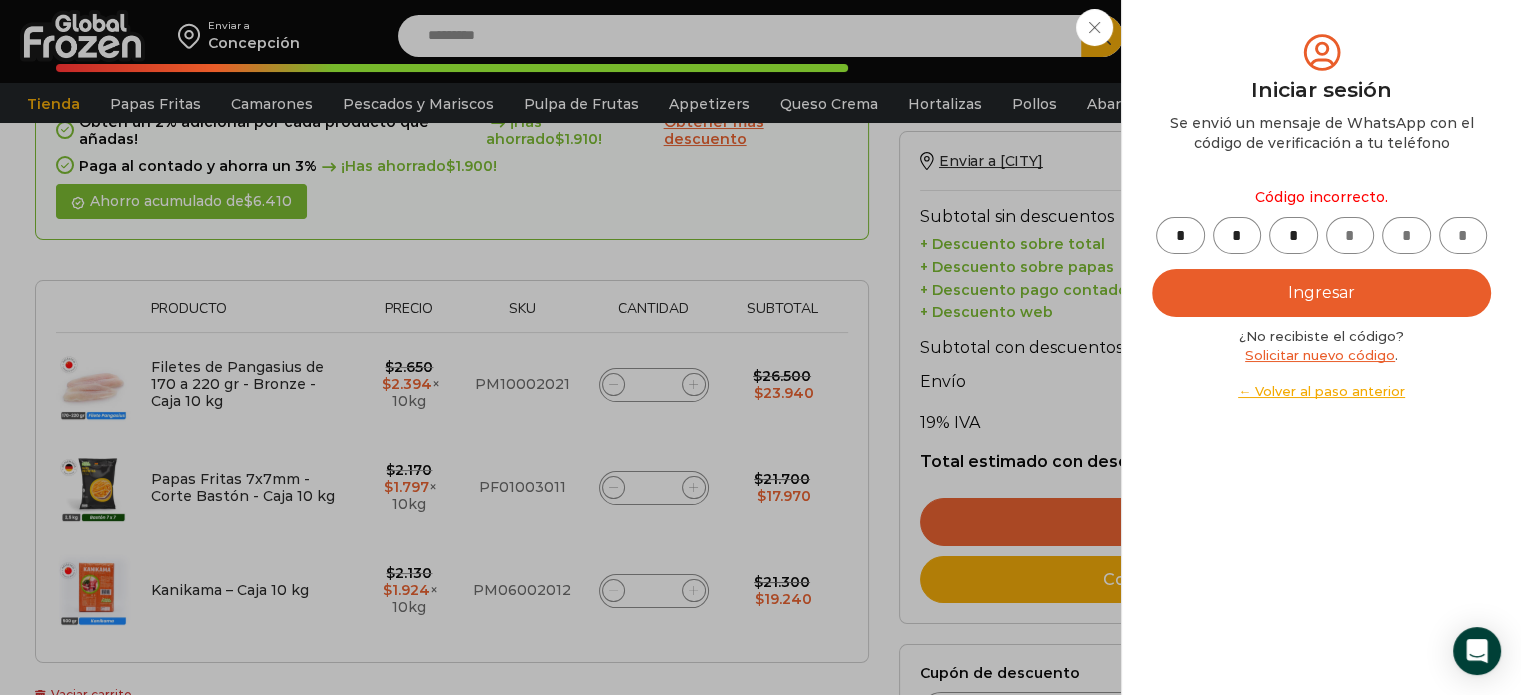 type 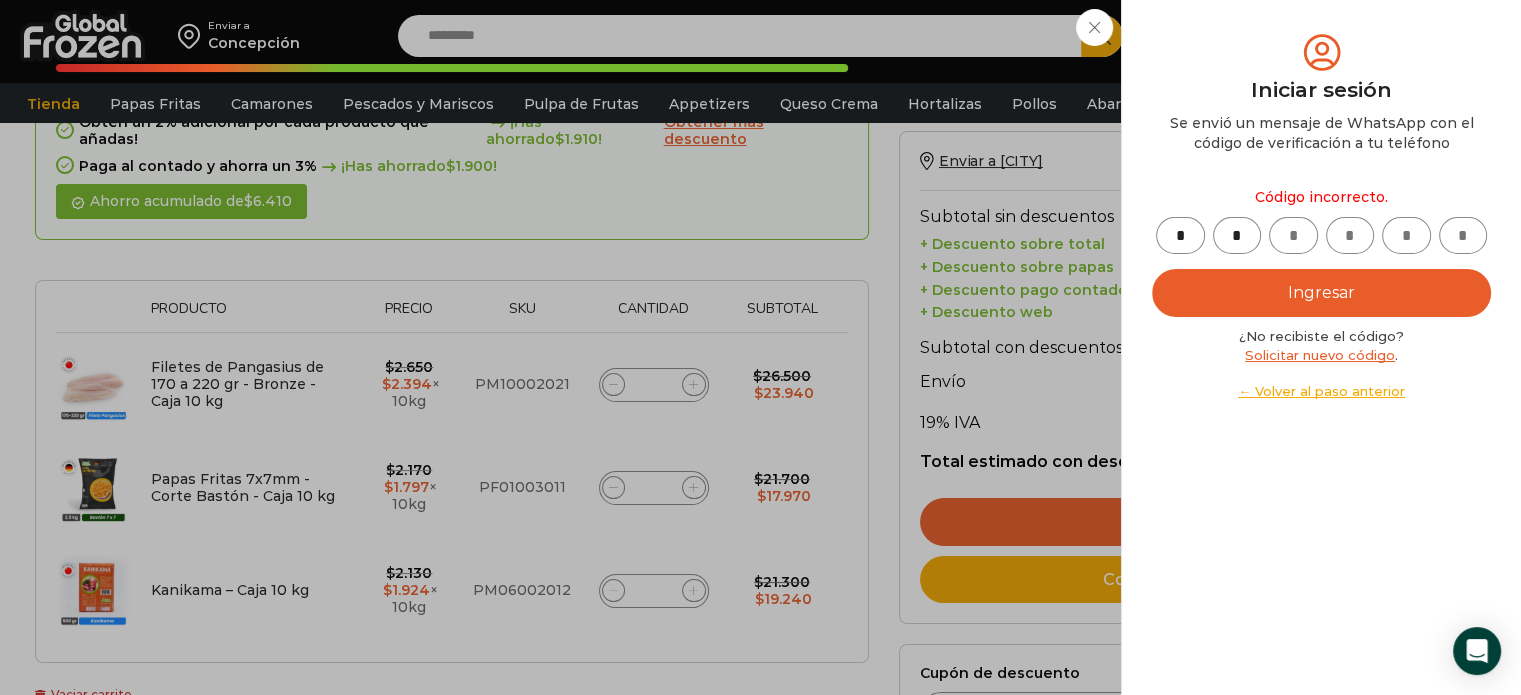 type 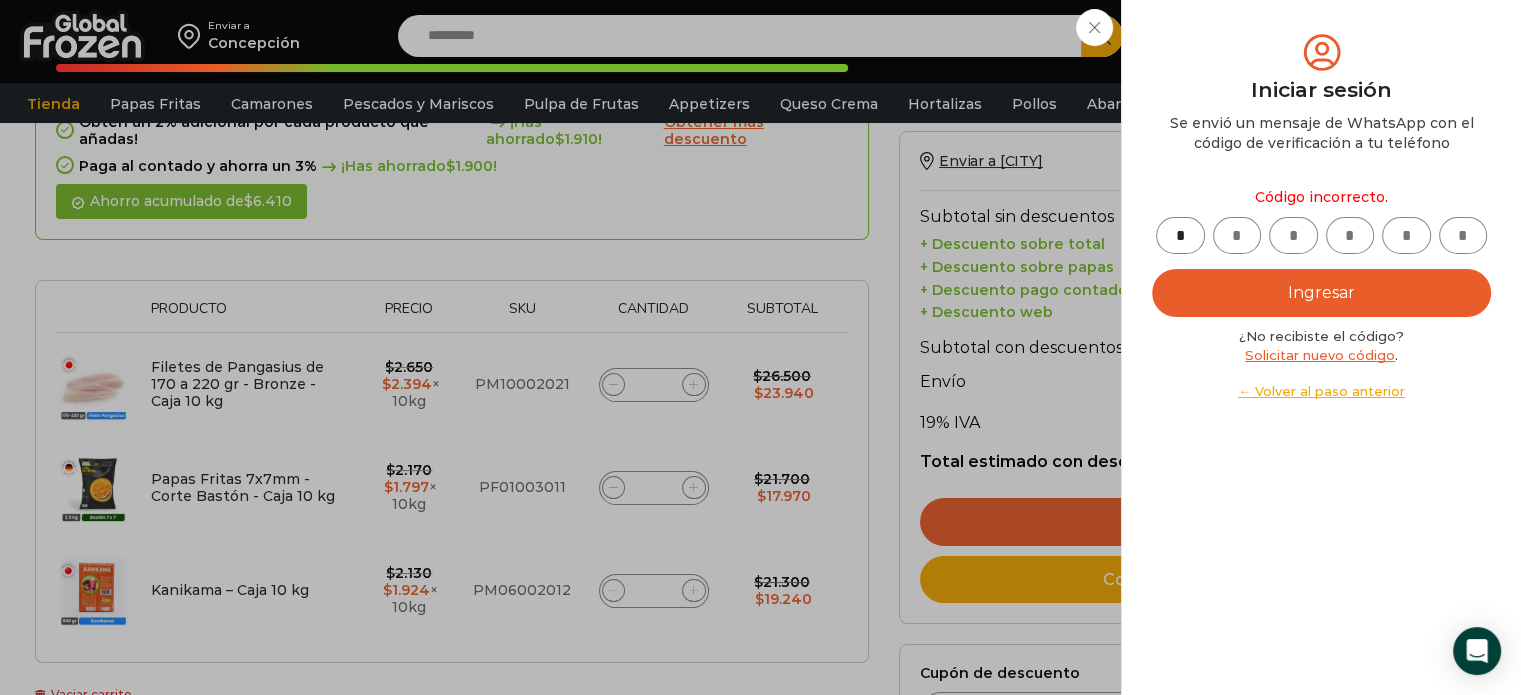 type on "*" 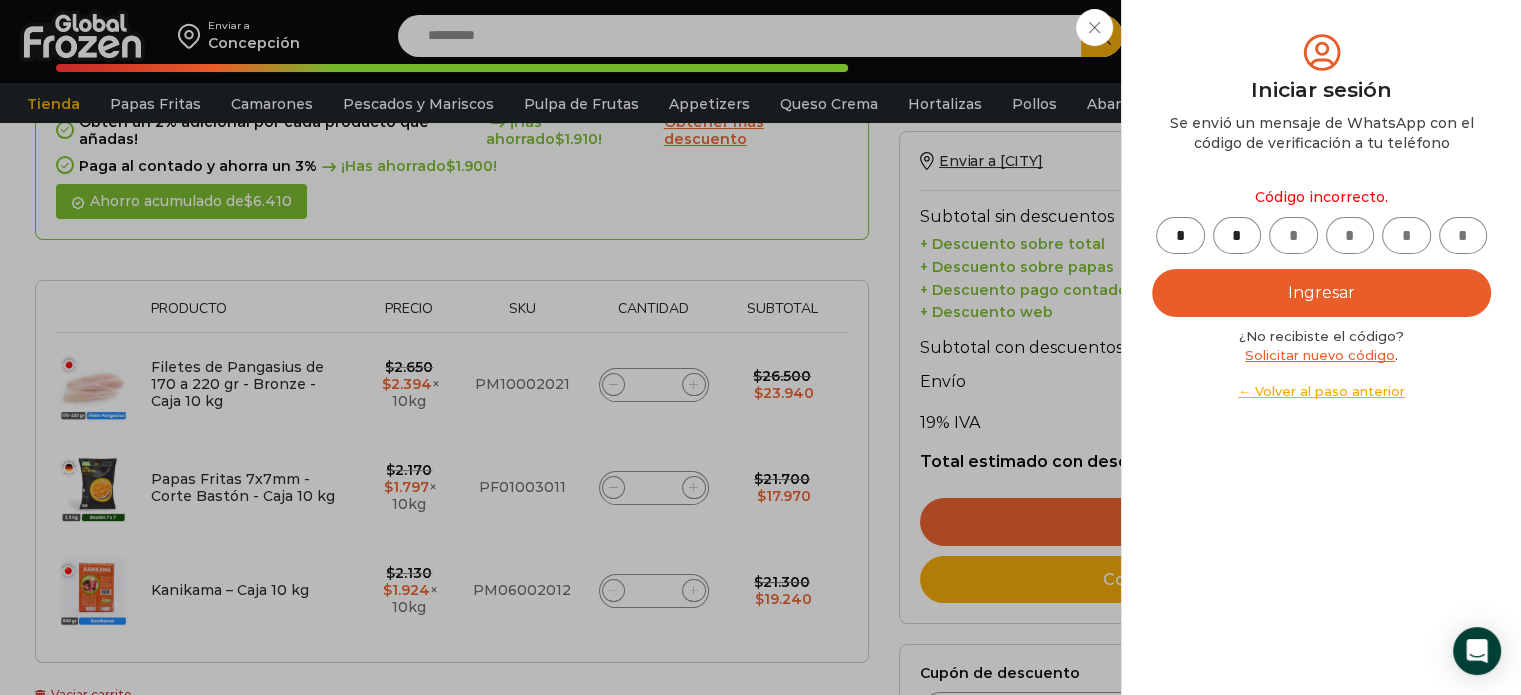 type on "*" 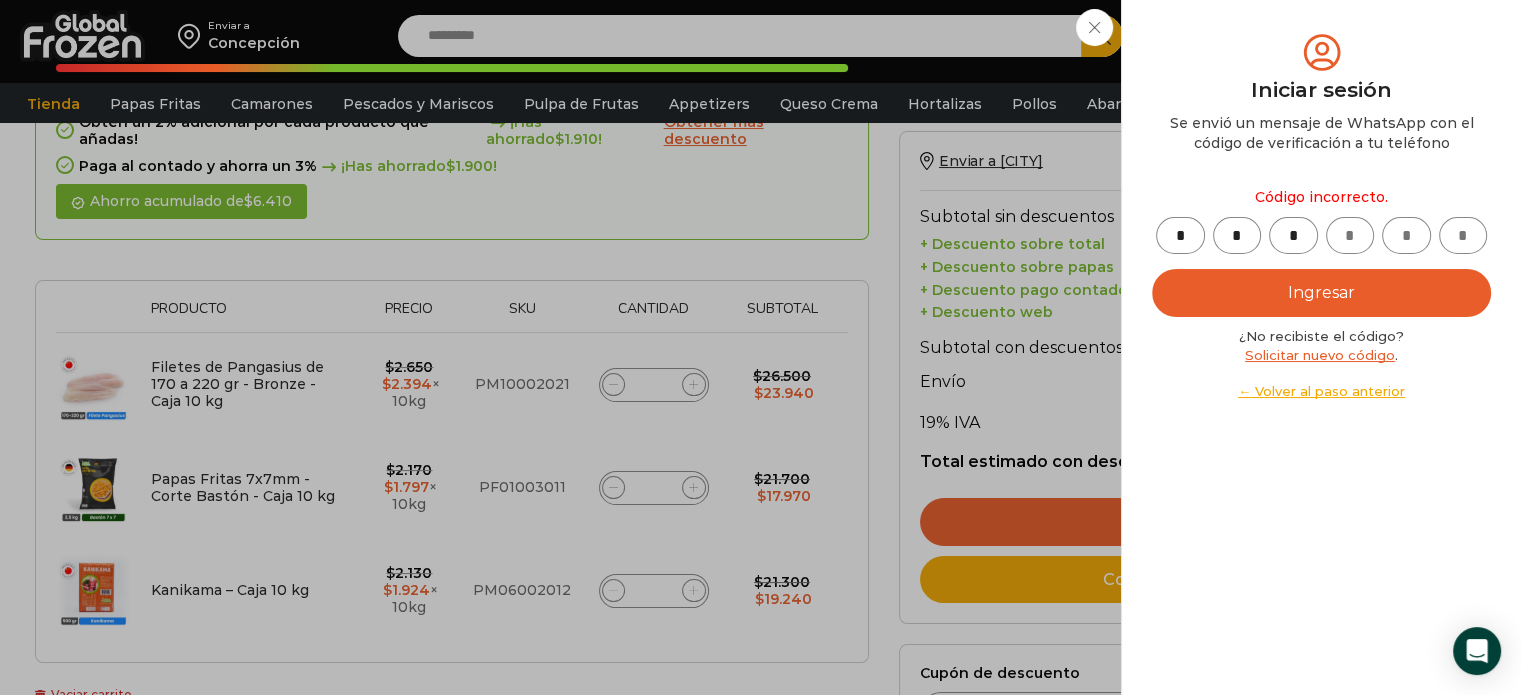 type on "*" 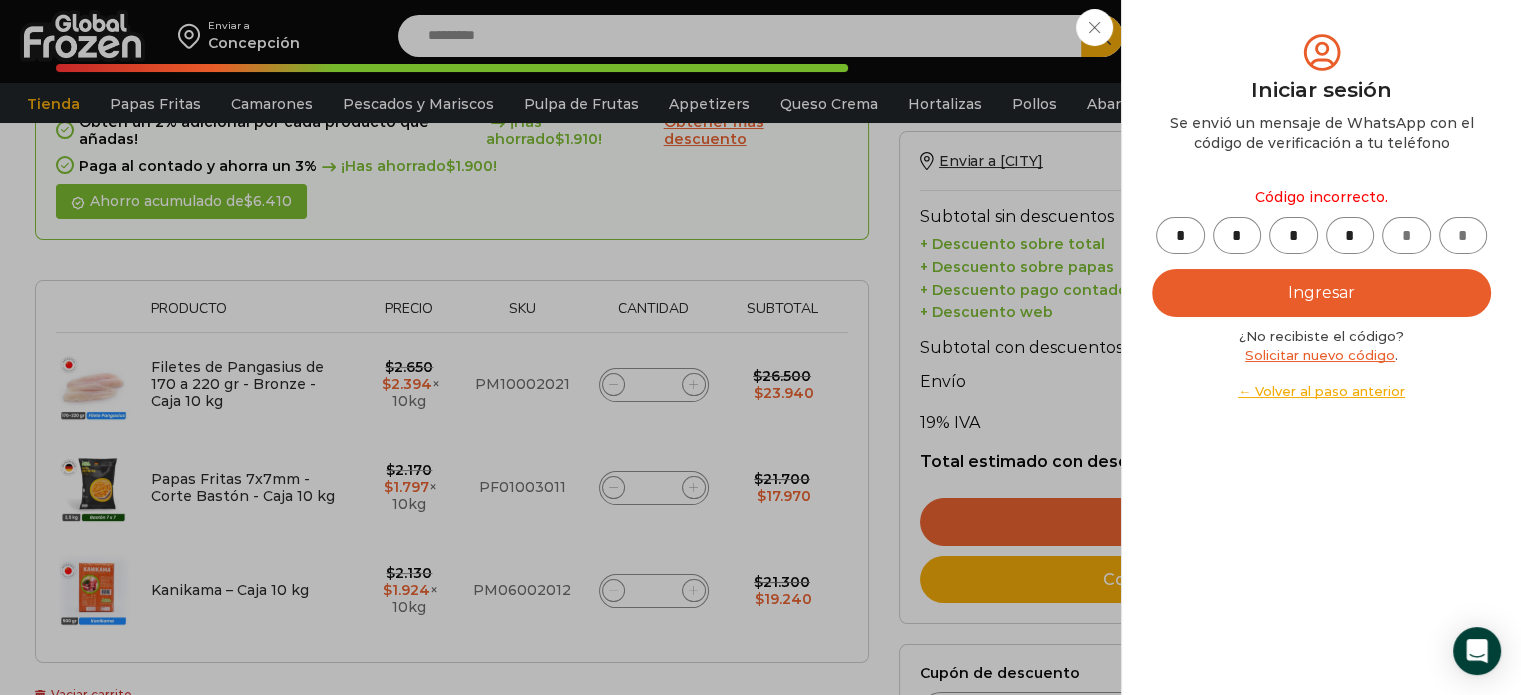 type on "*" 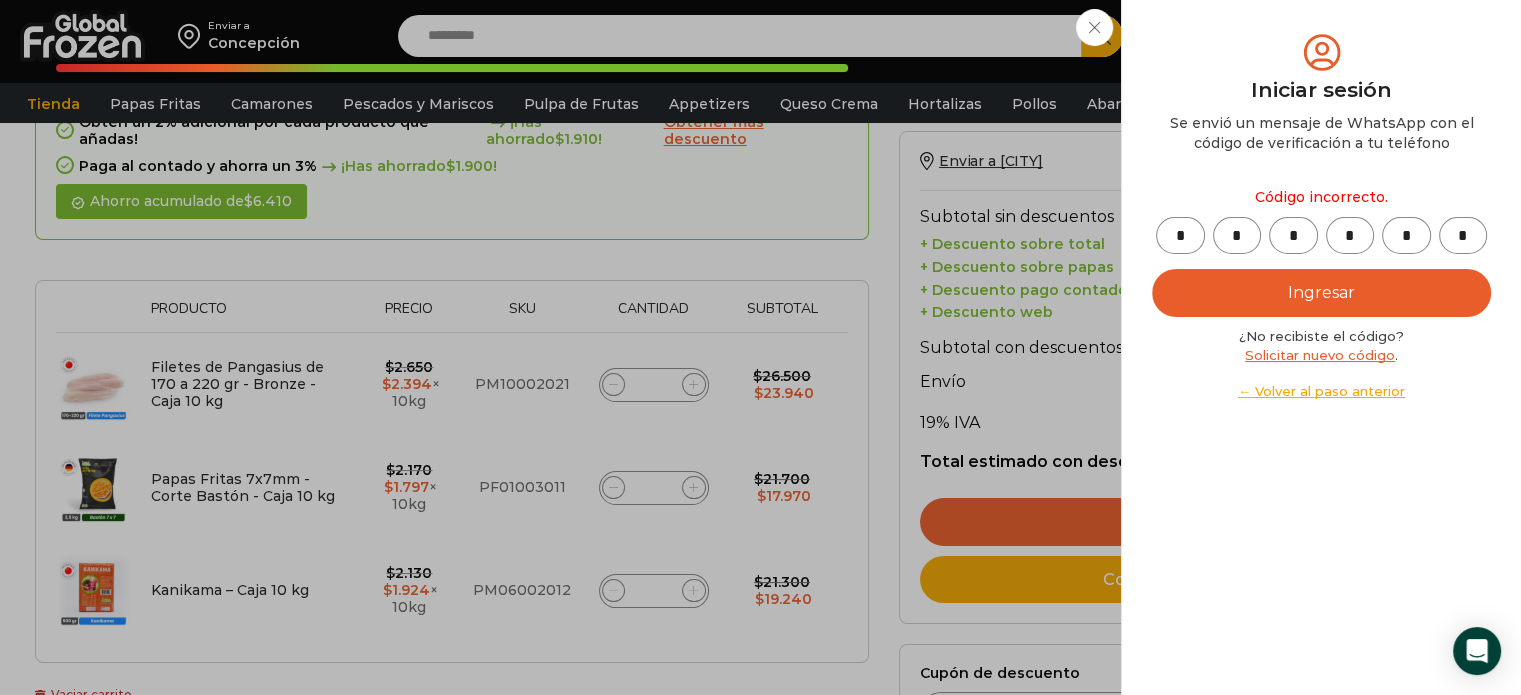 type on "*" 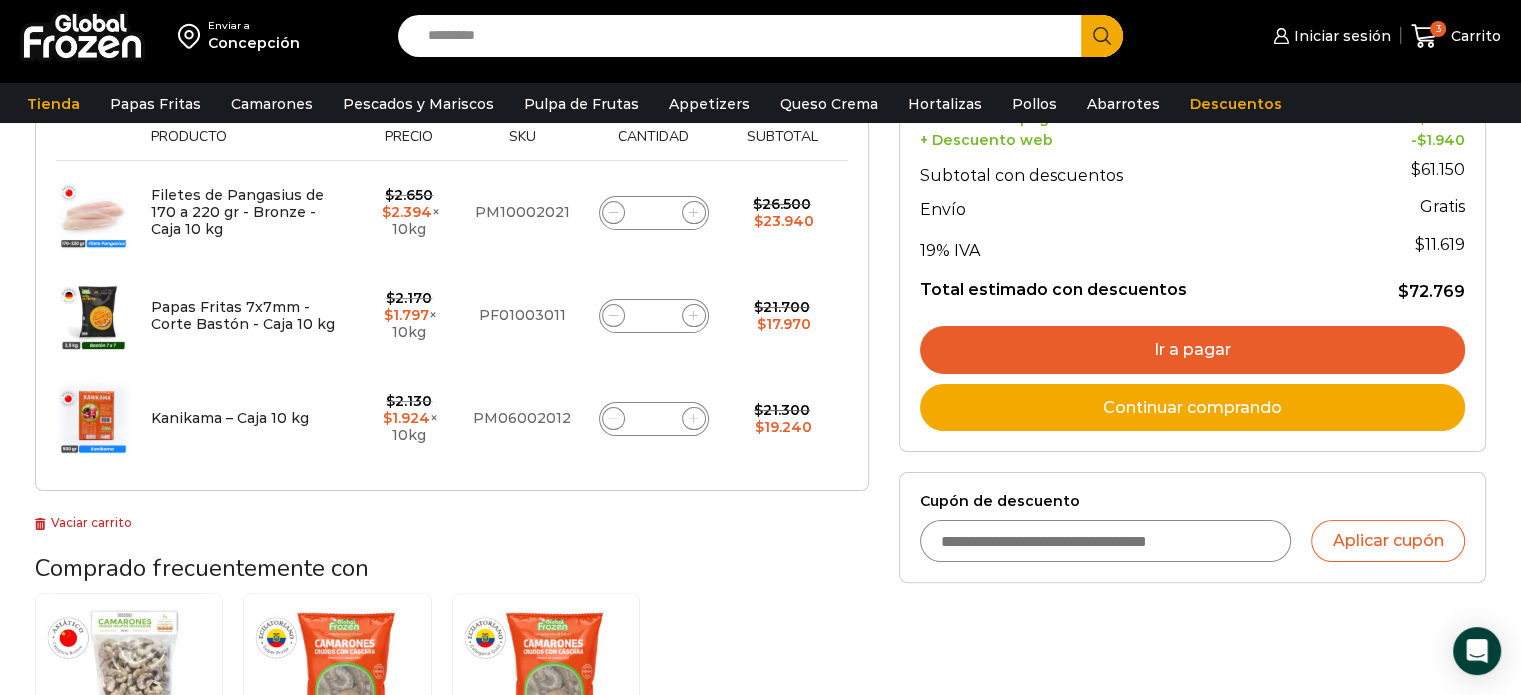 scroll, scrollTop: 400, scrollLeft: 0, axis: vertical 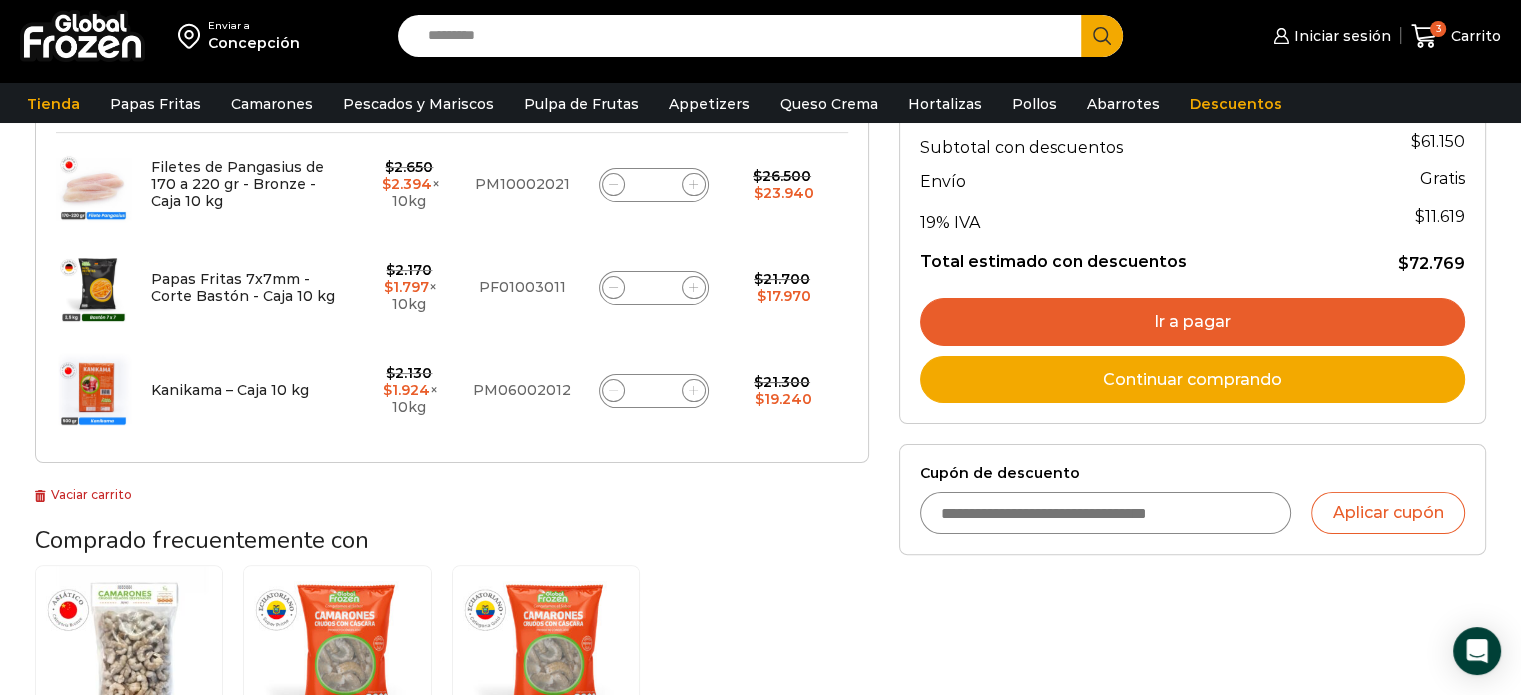click on "Ir a pagar" at bounding box center [1192, 322] 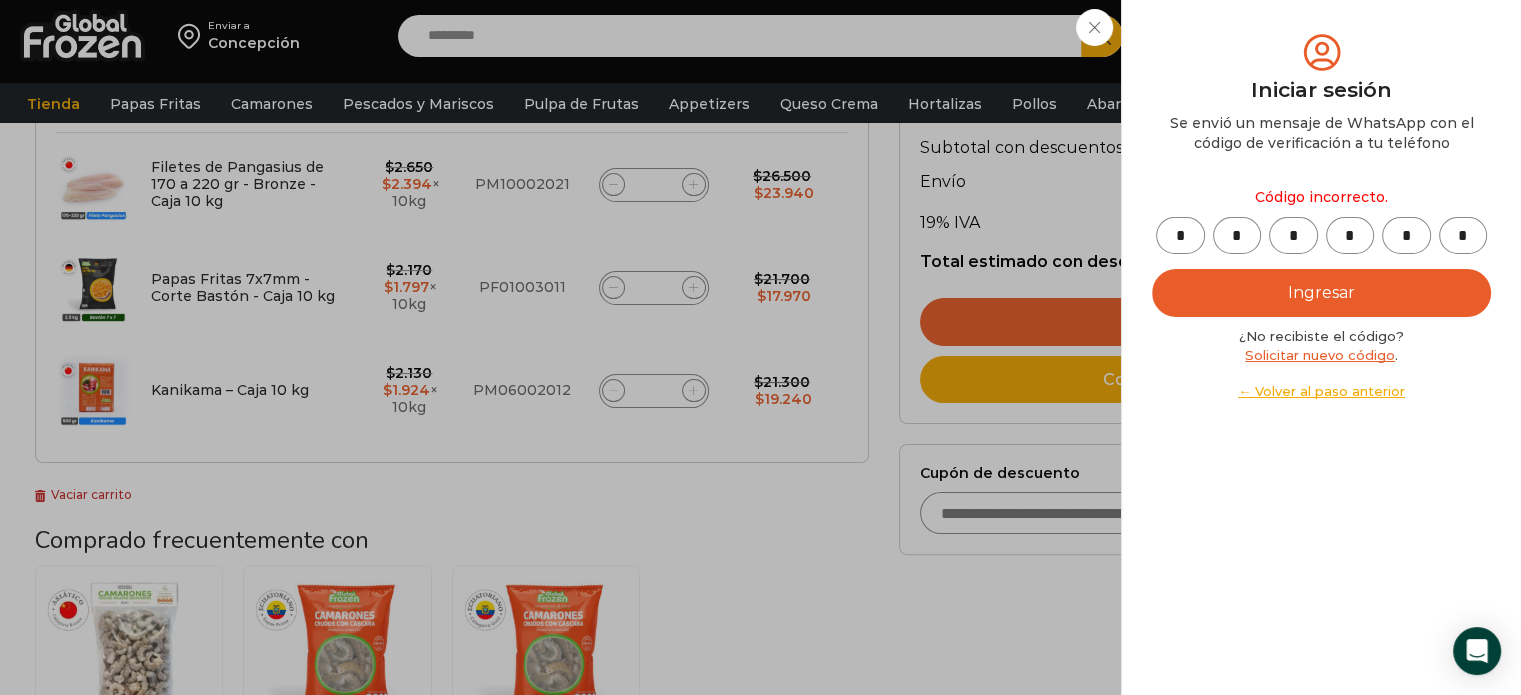 click on "Iniciar sesión
Mi cuenta
Login
Register
Iniciar sesión
Por favor ingrese sus datos
Iniciar sesión
Se envió un mensaje de WhatsApp con el código de verificación a tu teléfono
* *" at bounding box center (1329, 36) 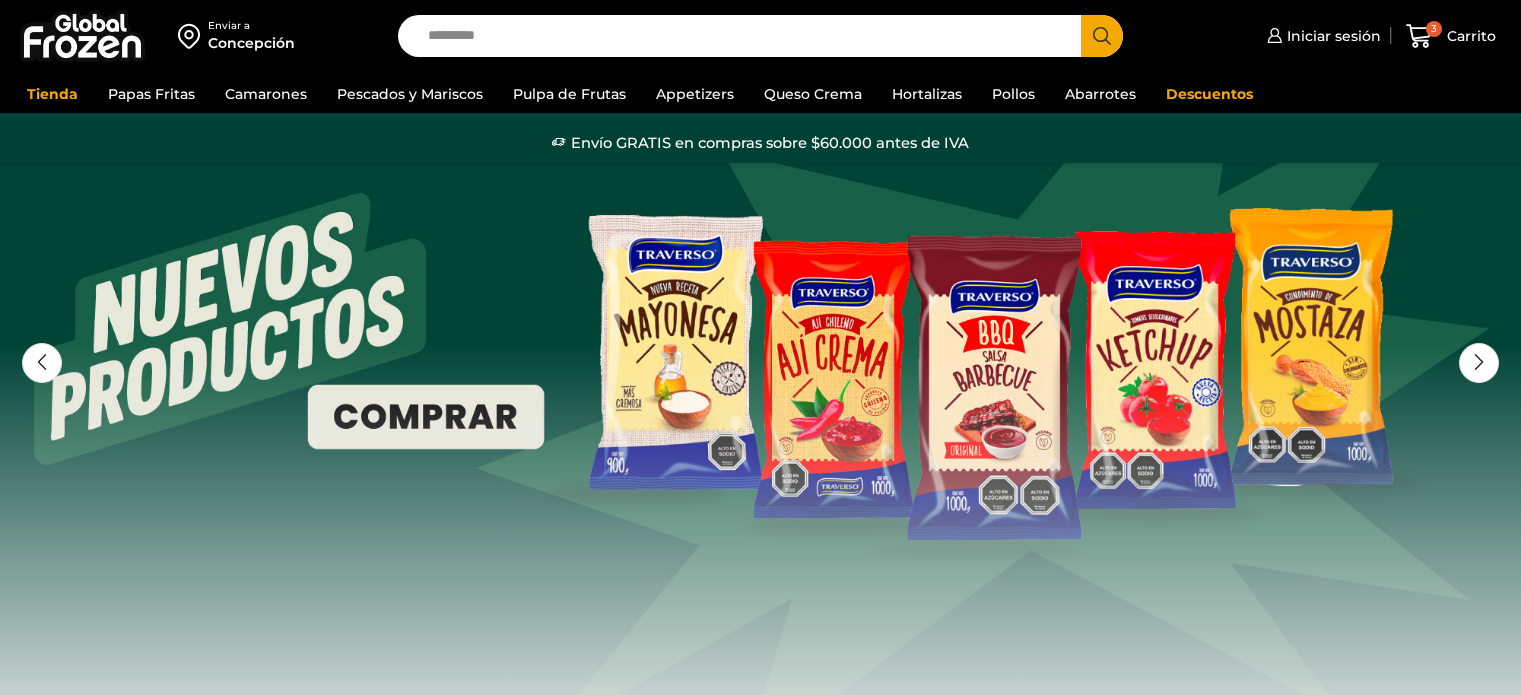 scroll, scrollTop: 0, scrollLeft: 0, axis: both 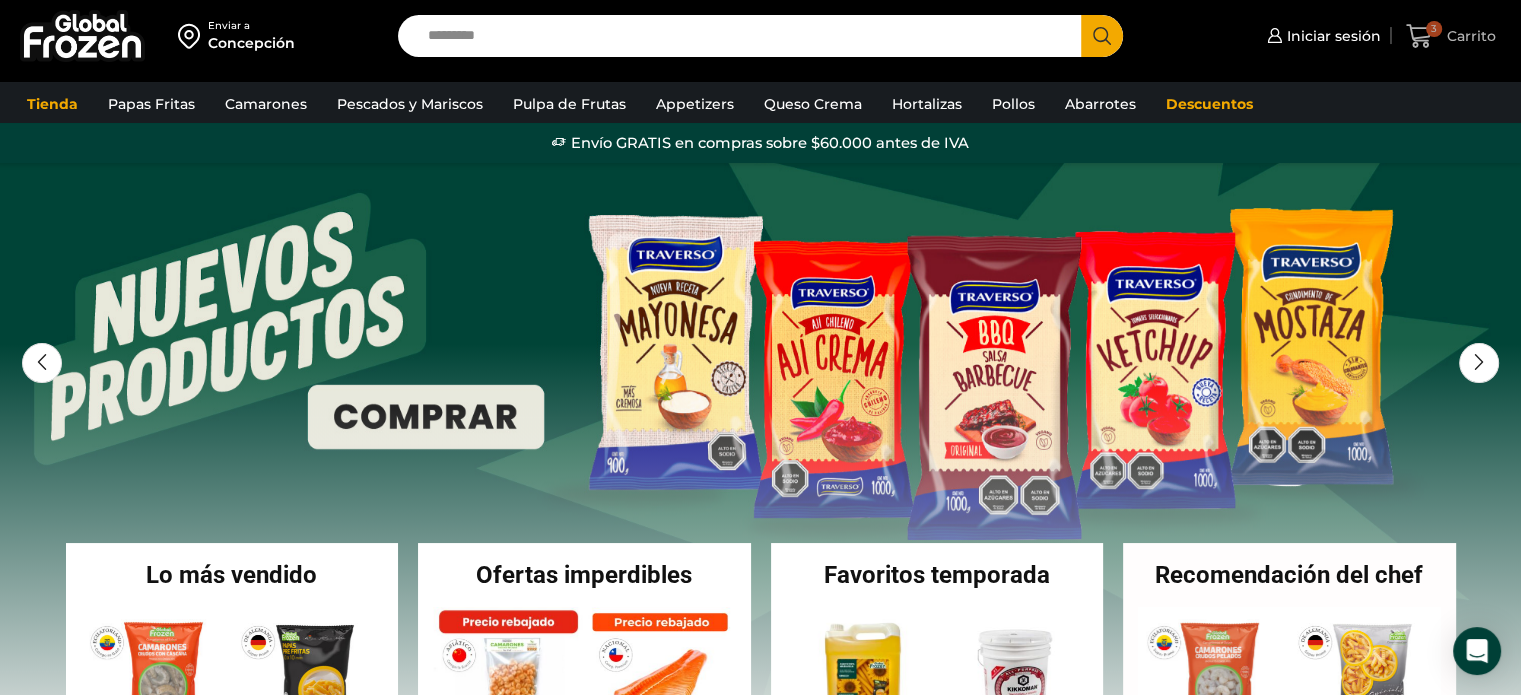 click on "Carrito" at bounding box center [1469, 36] 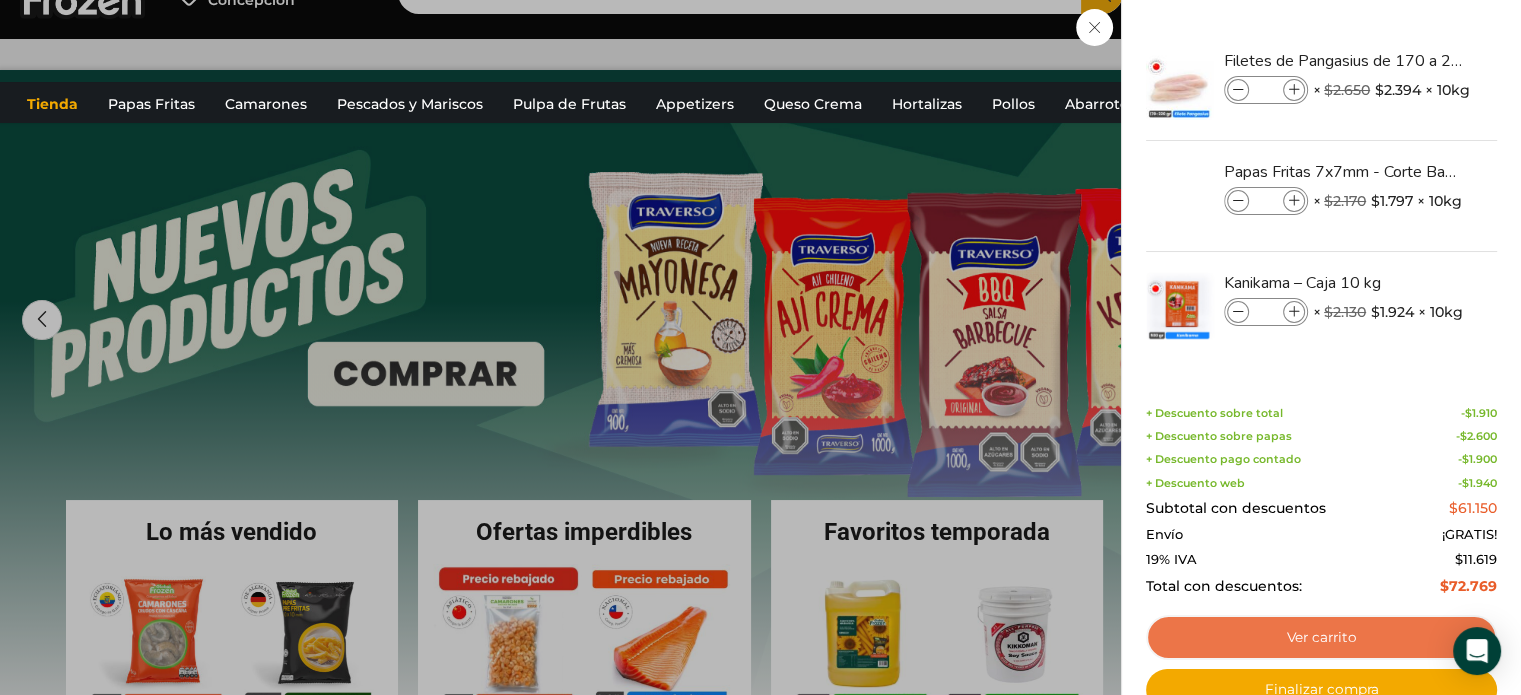 scroll, scrollTop: 100, scrollLeft: 0, axis: vertical 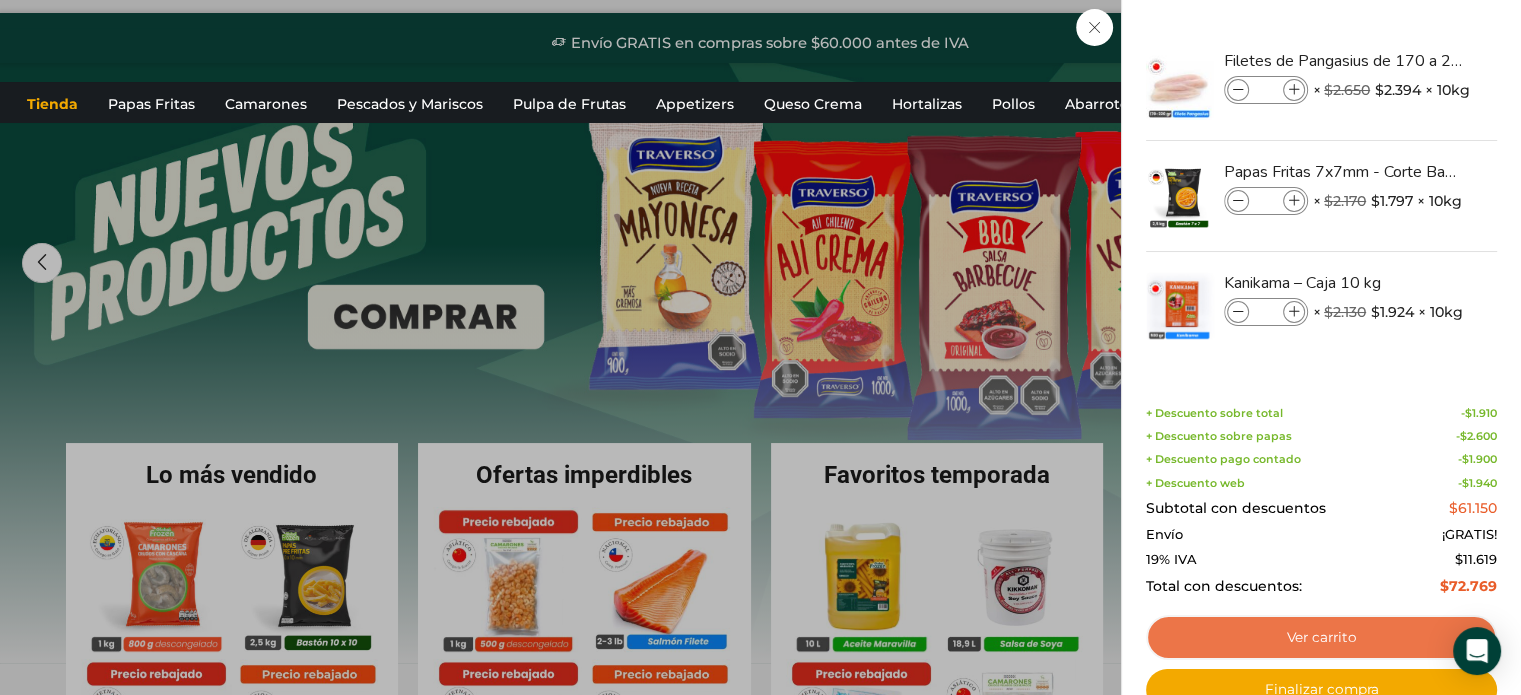 click on "Ver carrito" at bounding box center [1321, 638] 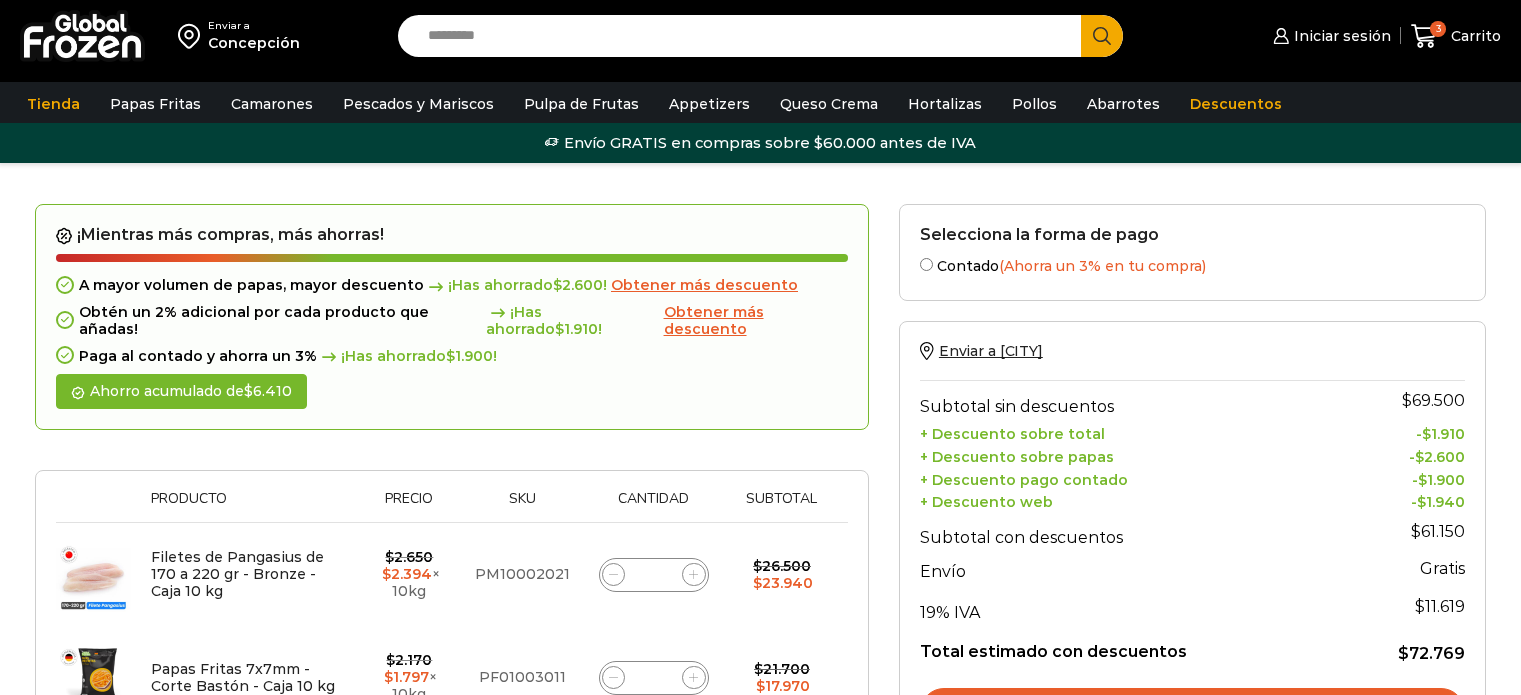 scroll, scrollTop: 0, scrollLeft: 0, axis: both 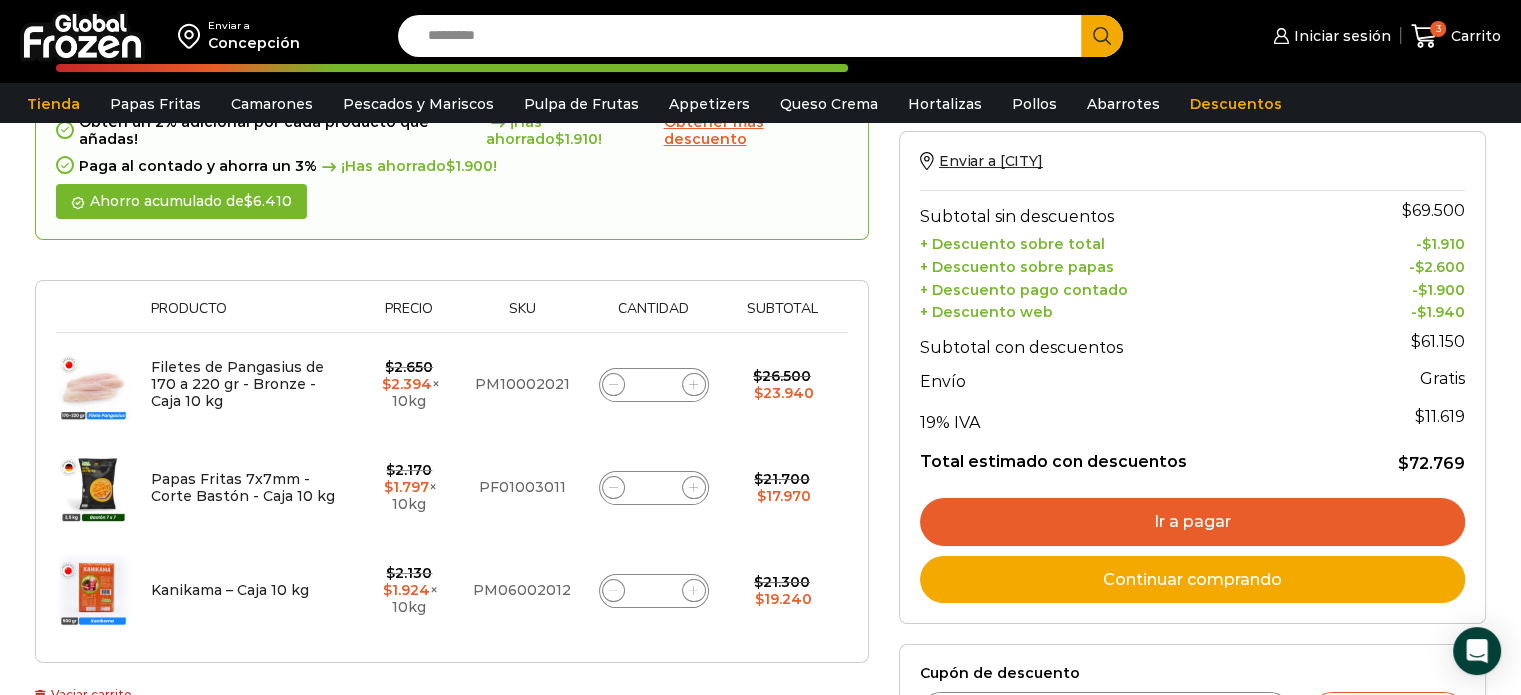 click on "Ir a pagar" at bounding box center (1192, 522) 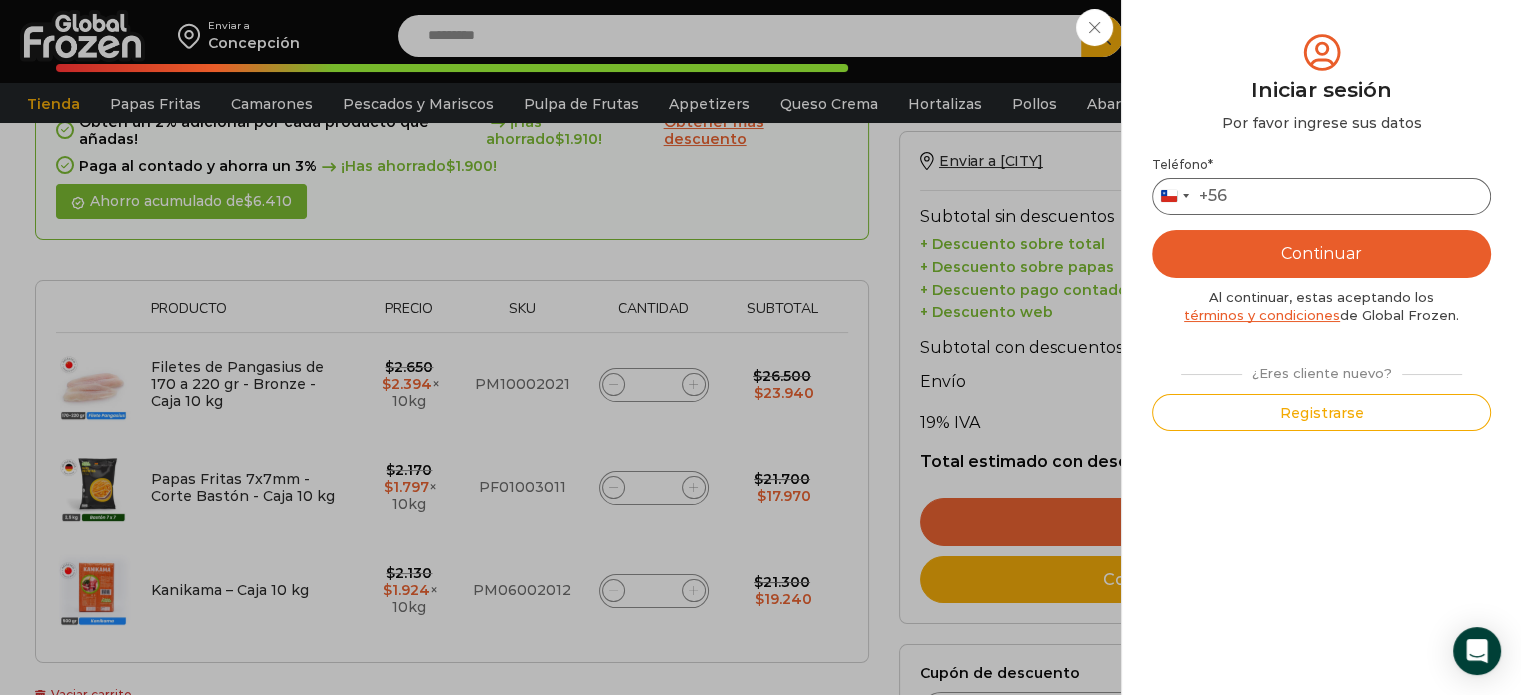 click on "Teléfono
*" at bounding box center (1321, 196) 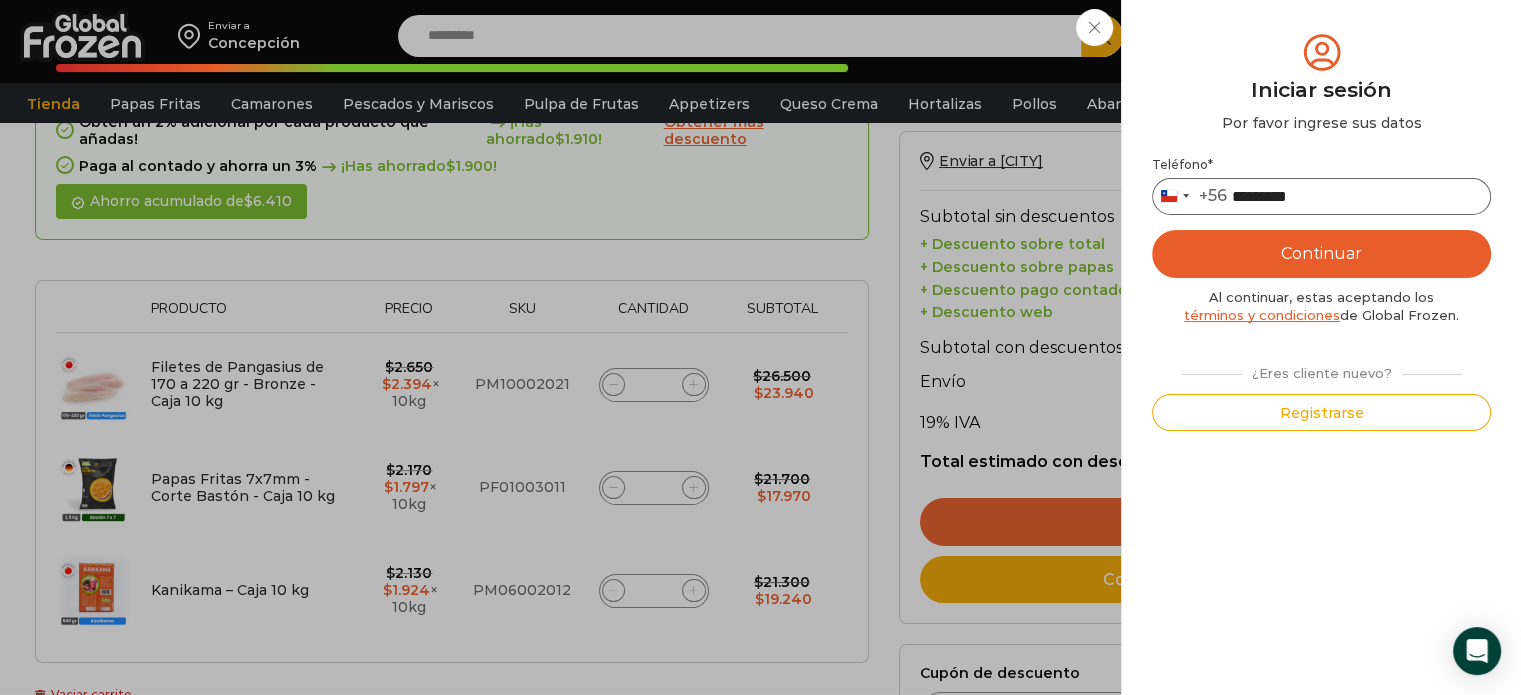 type on "*********" 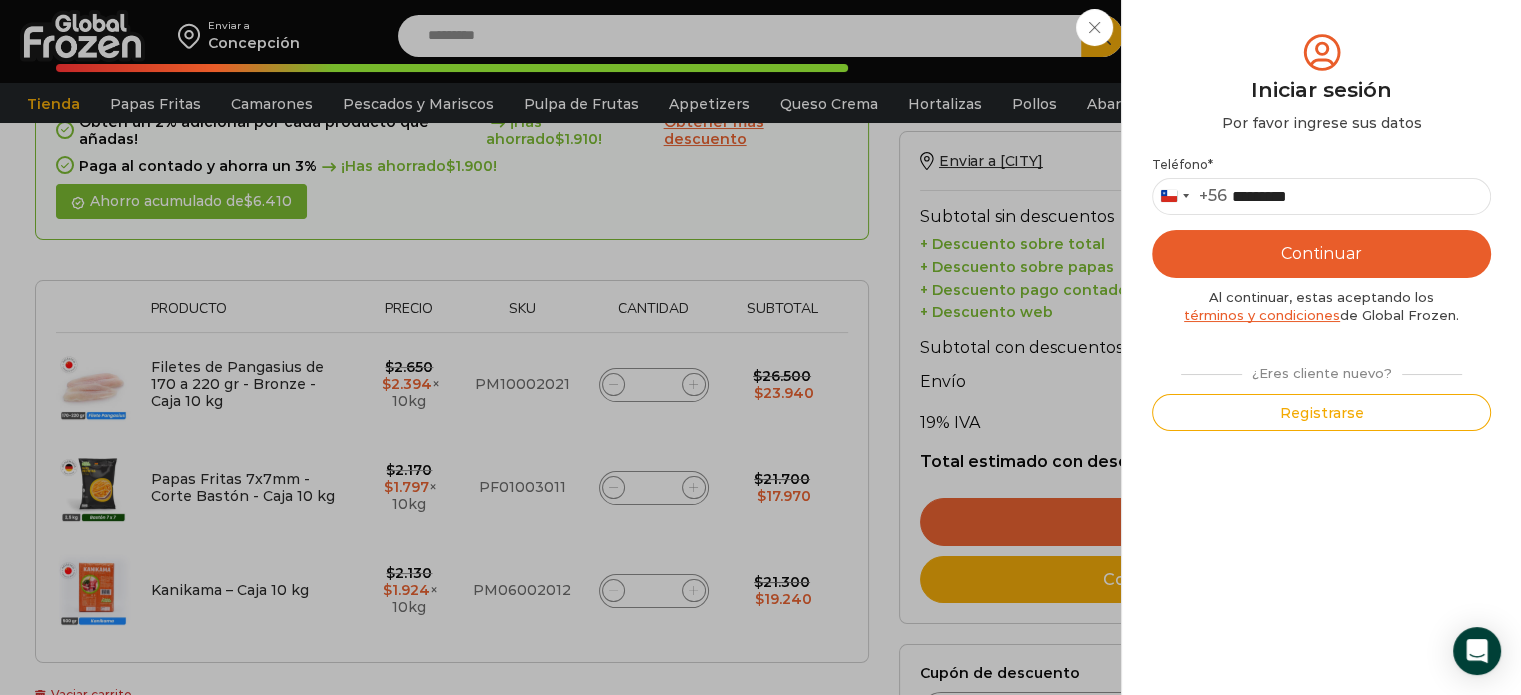 click on "Continuar" at bounding box center [1321, 254] 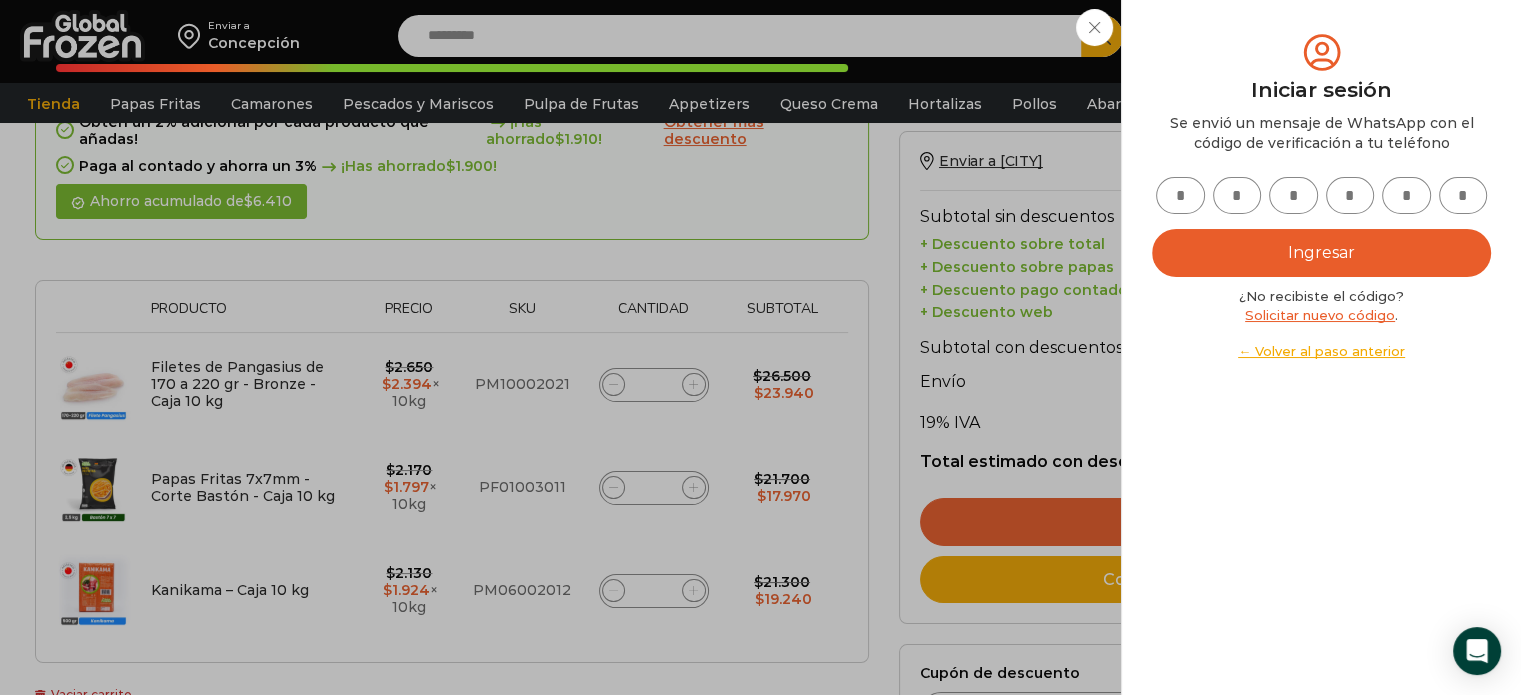click at bounding box center (1180, 195) 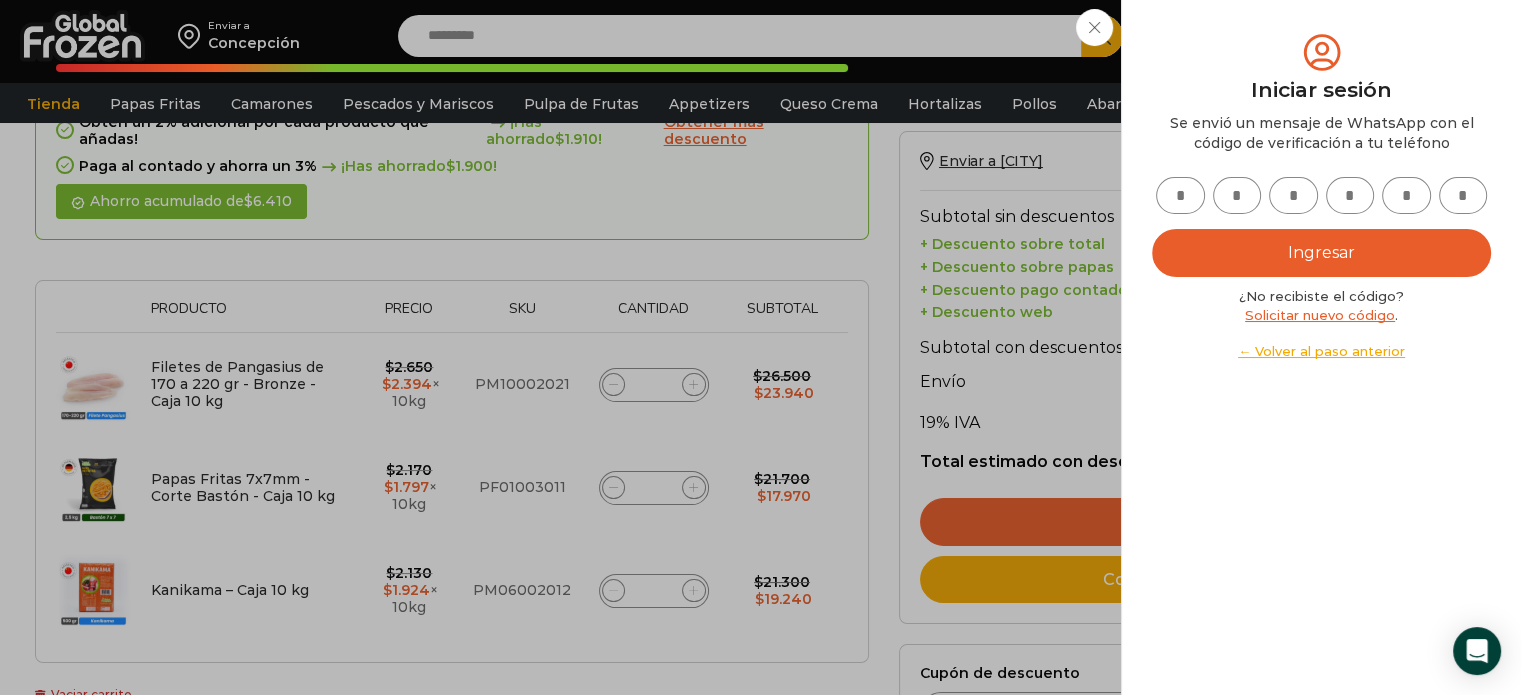 type on "*" 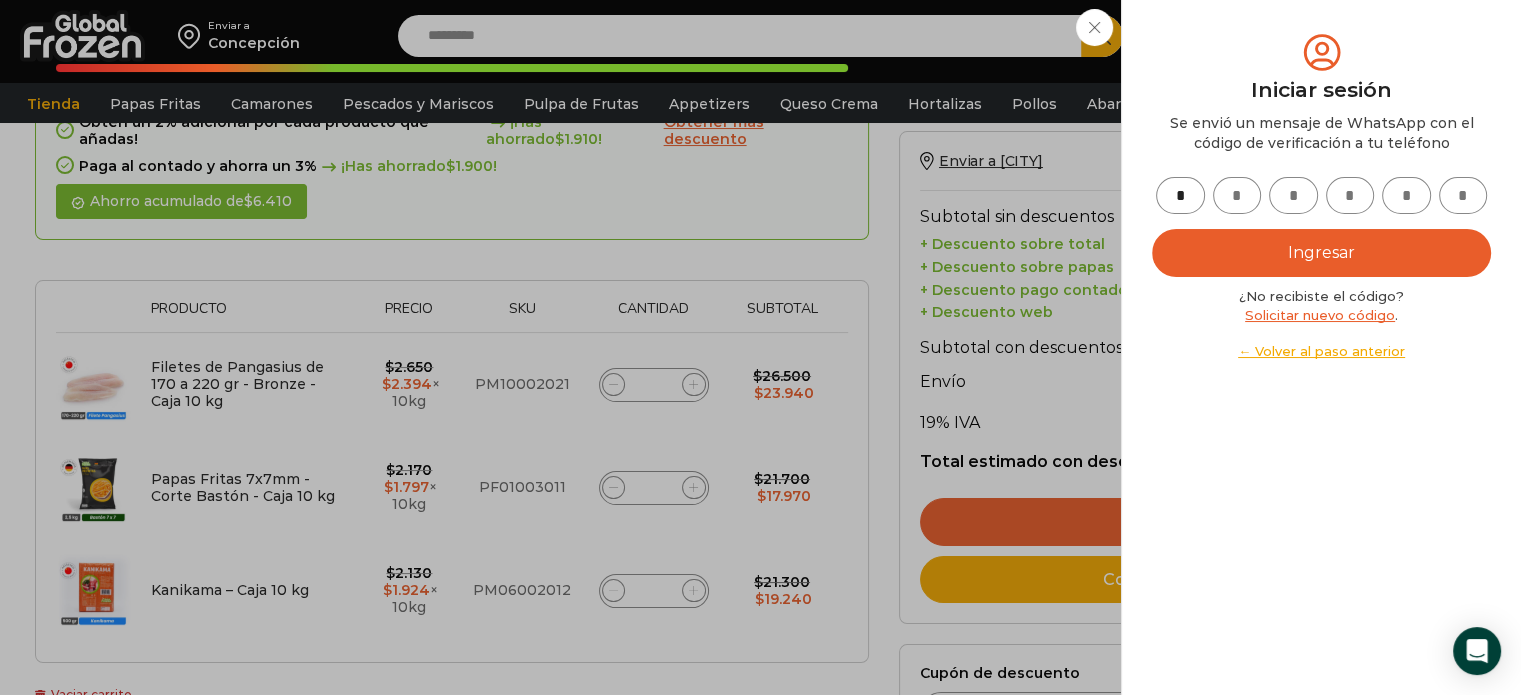 type on "*" 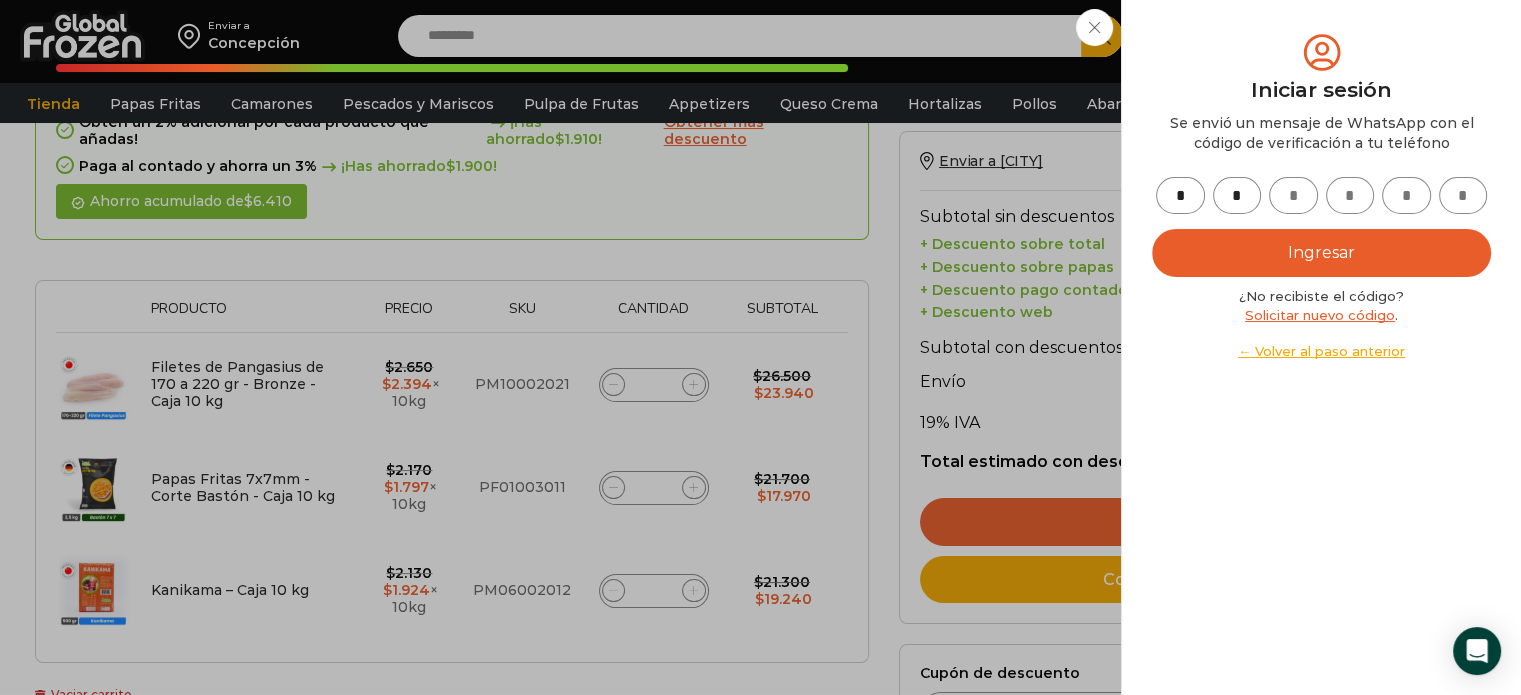 type on "*" 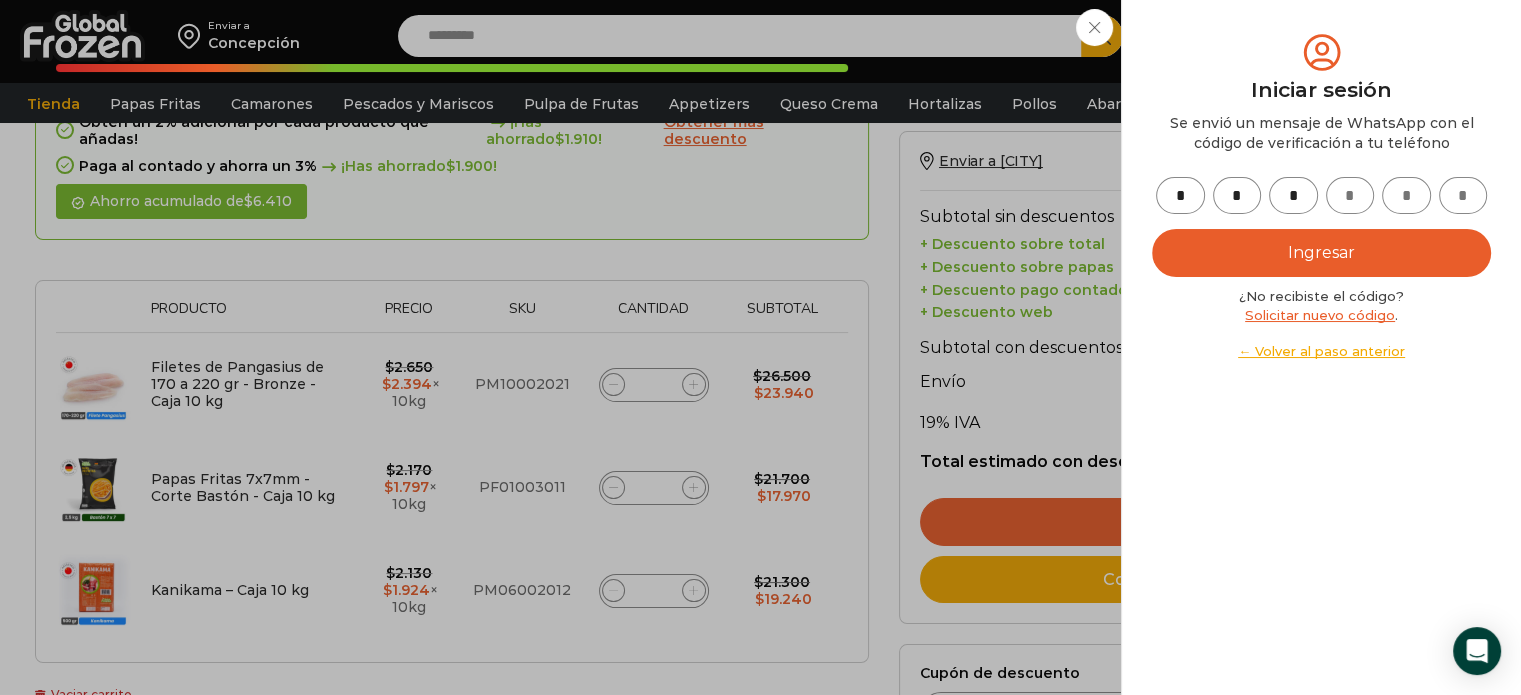 type on "*" 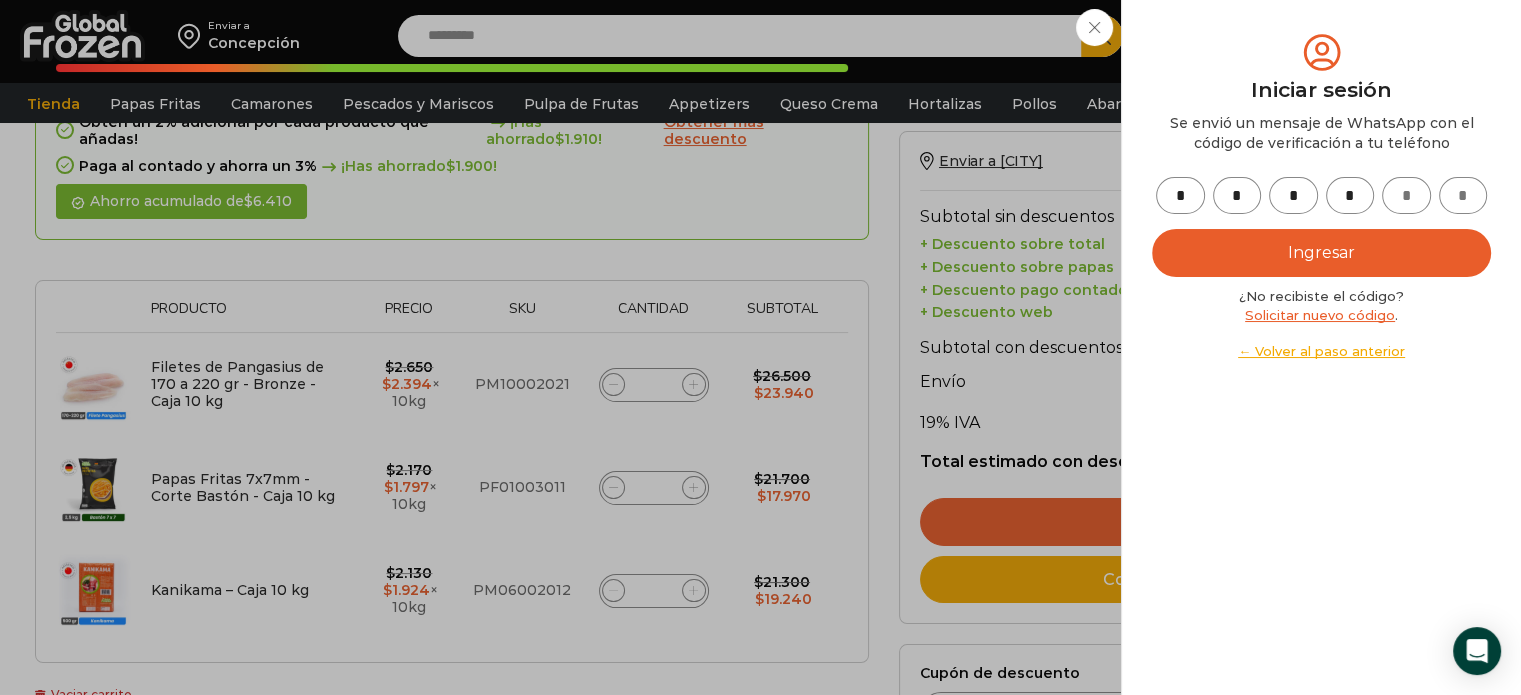 type on "*" 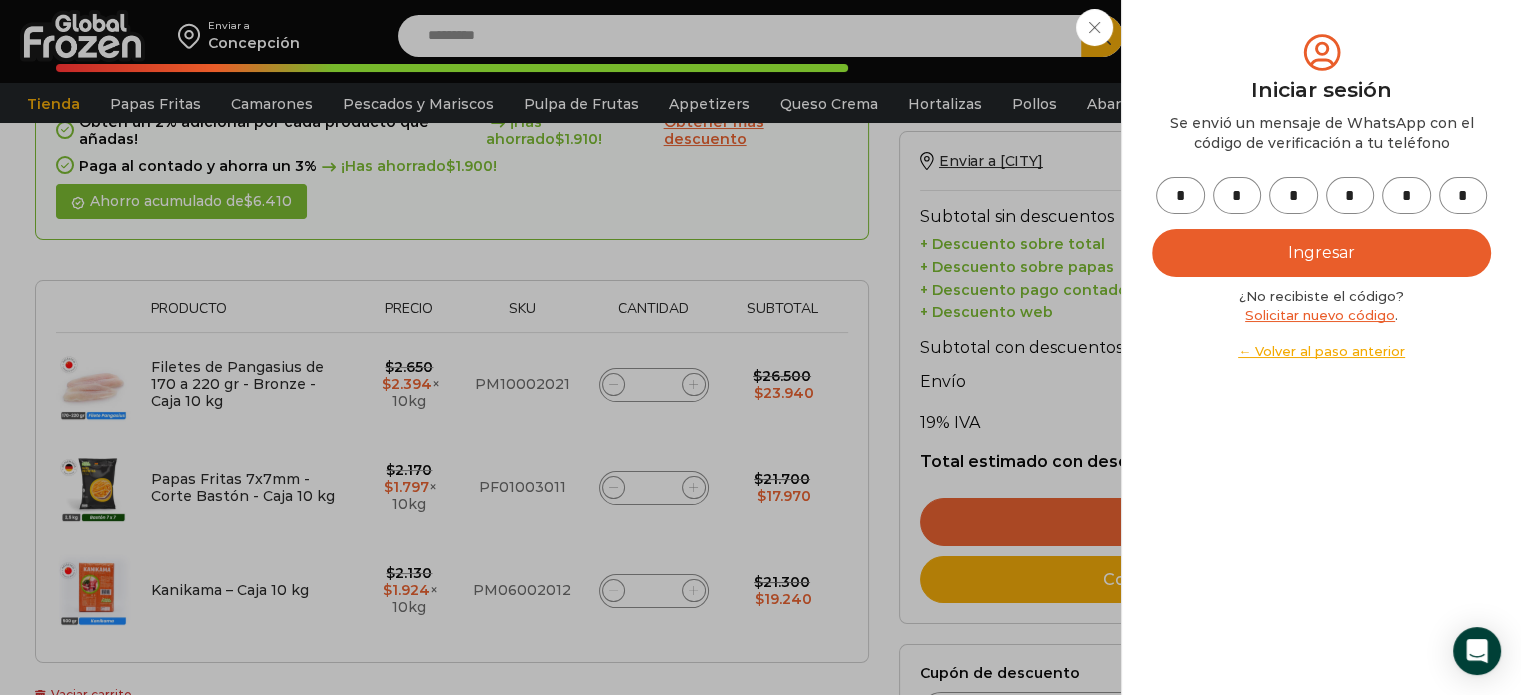 type on "*" 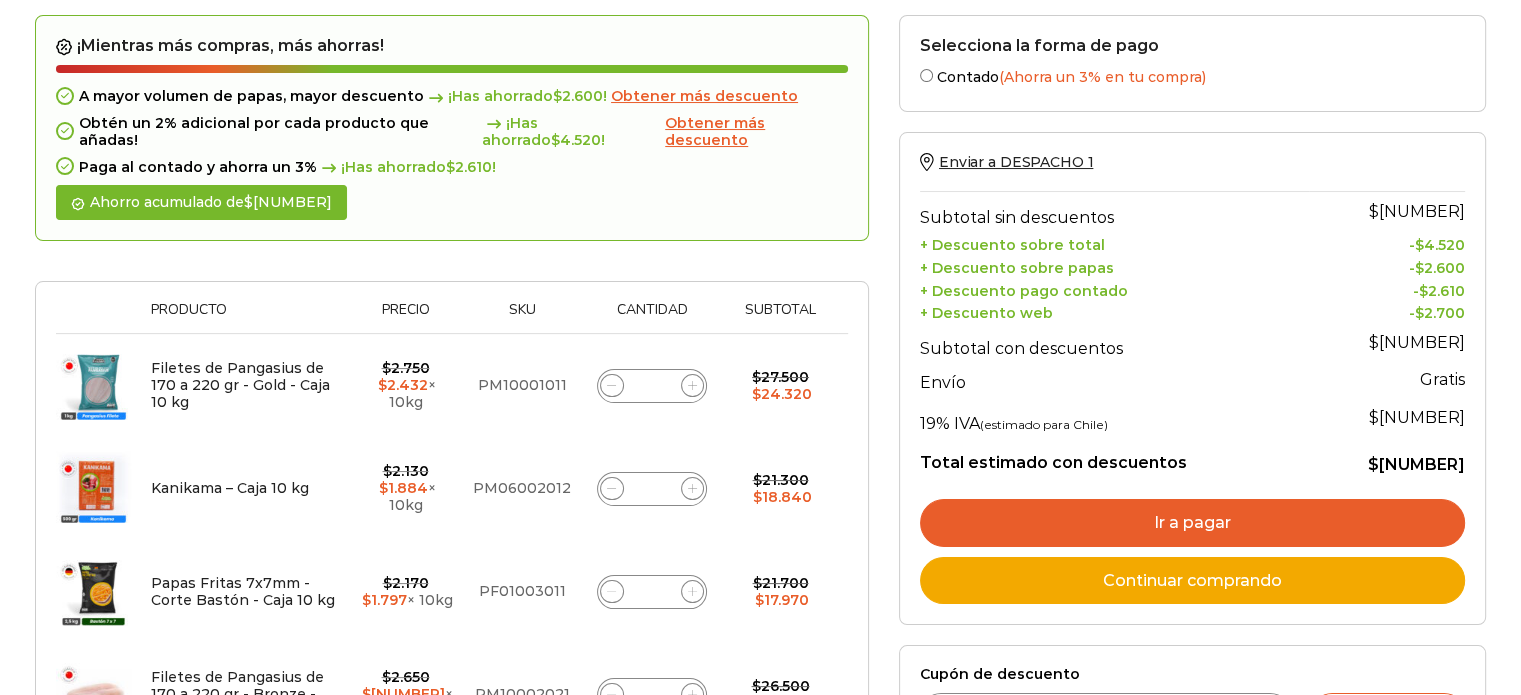 scroll, scrollTop: 189, scrollLeft: 0, axis: vertical 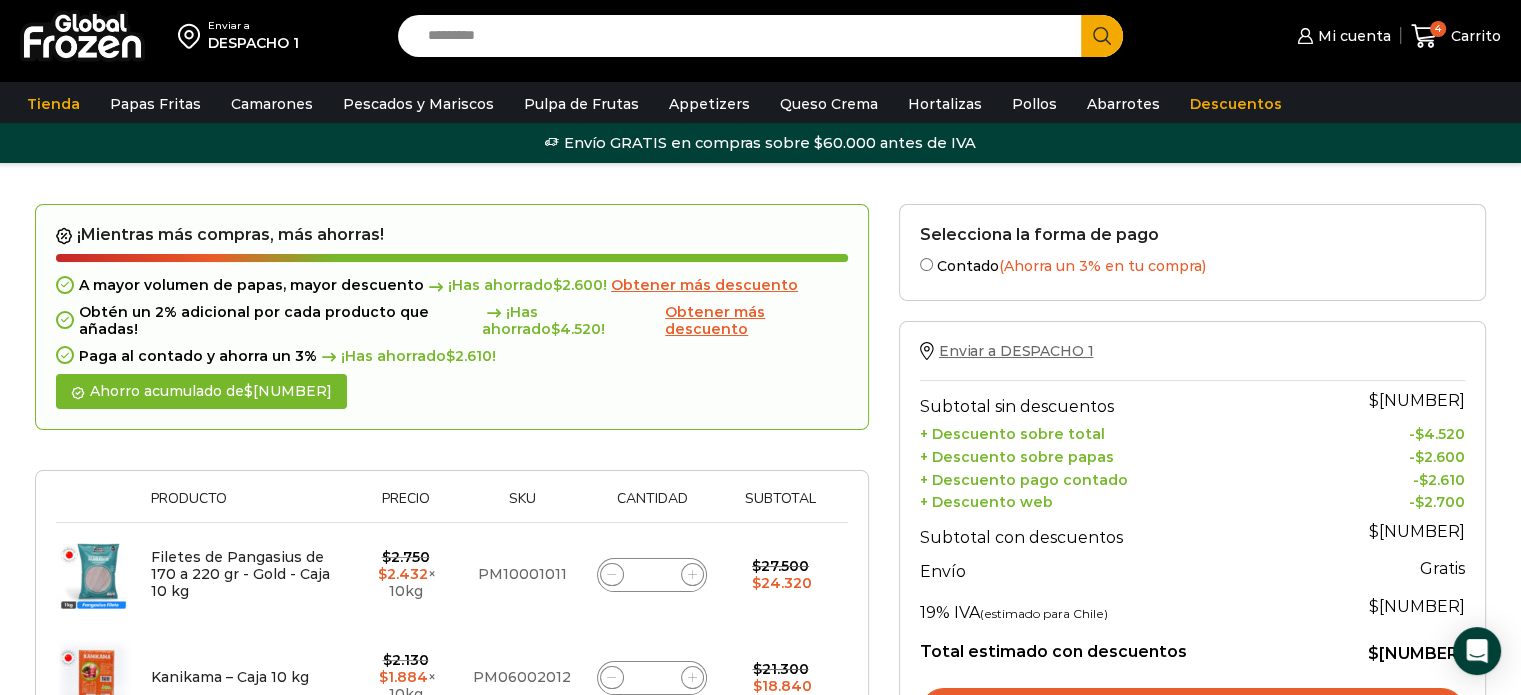 click on "Enviar a DESPACHO 1" at bounding box center (1016, 351) 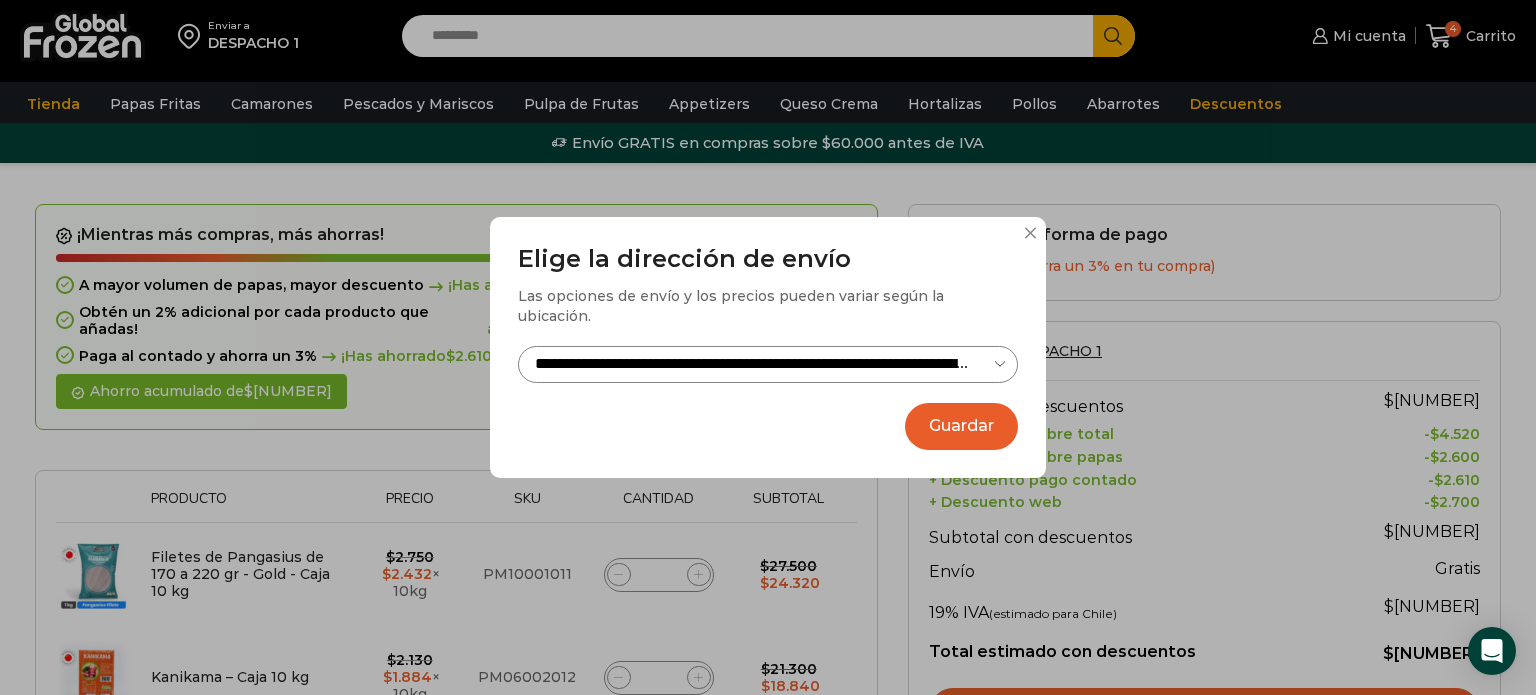 click on "Guardar" at bounding box center [961, 426] 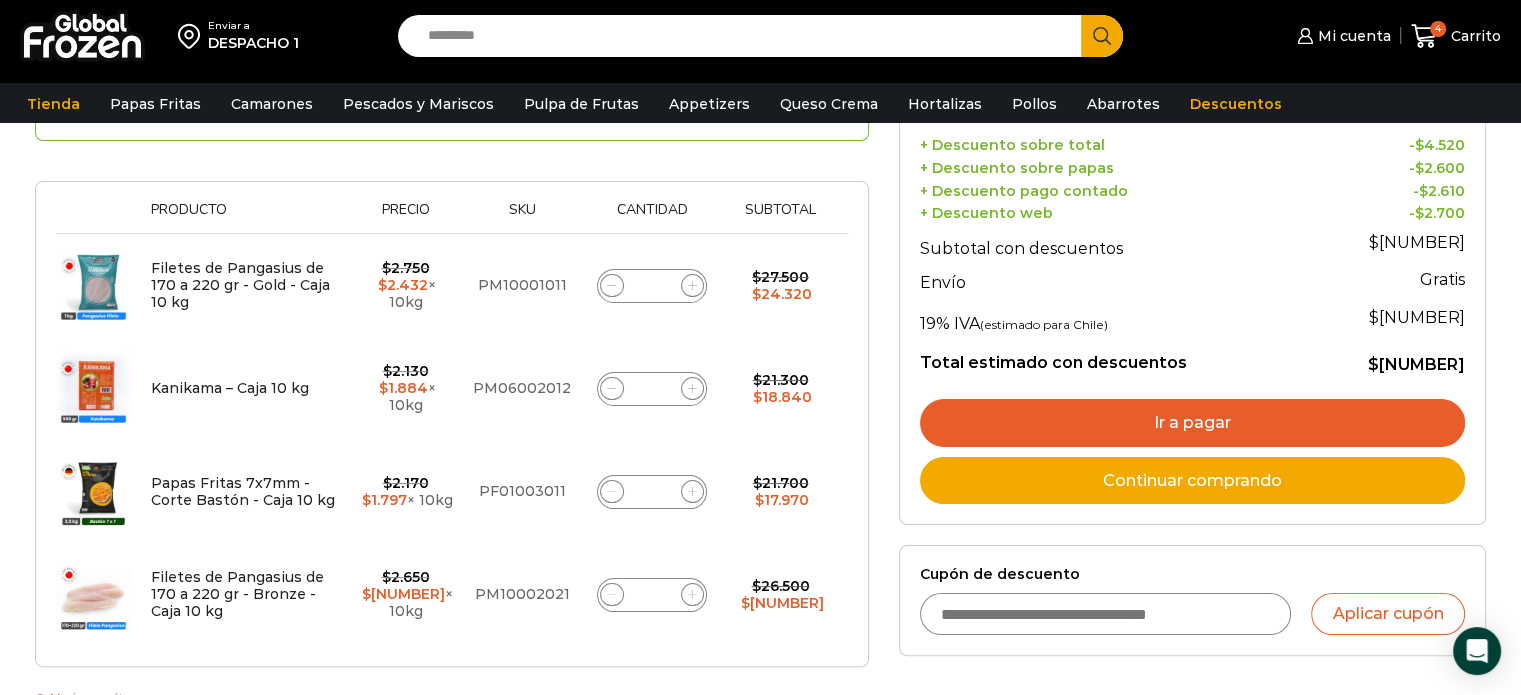 scroll, scrollTop: 300, scrollLeft: 0, axis: vertical 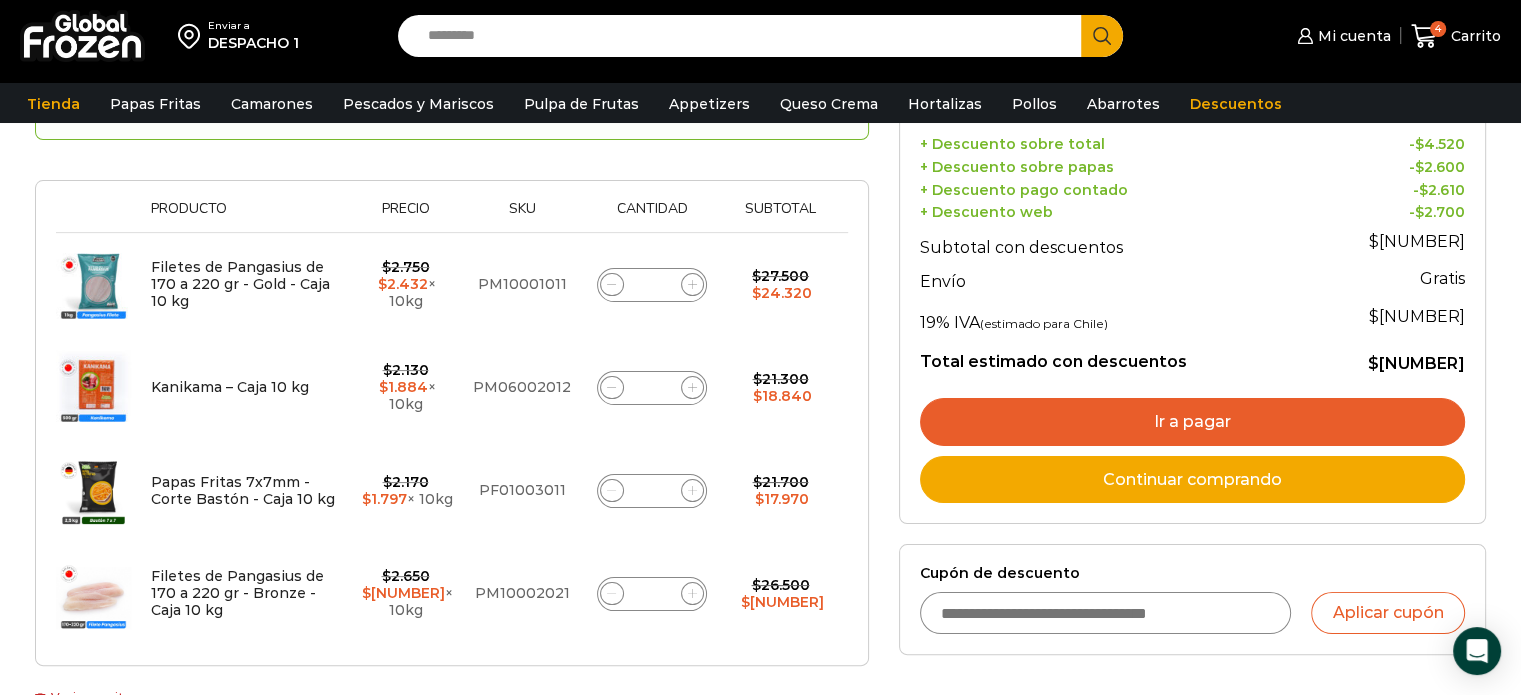 click on "Ir a pagar" at bounding box center [1192, 422] 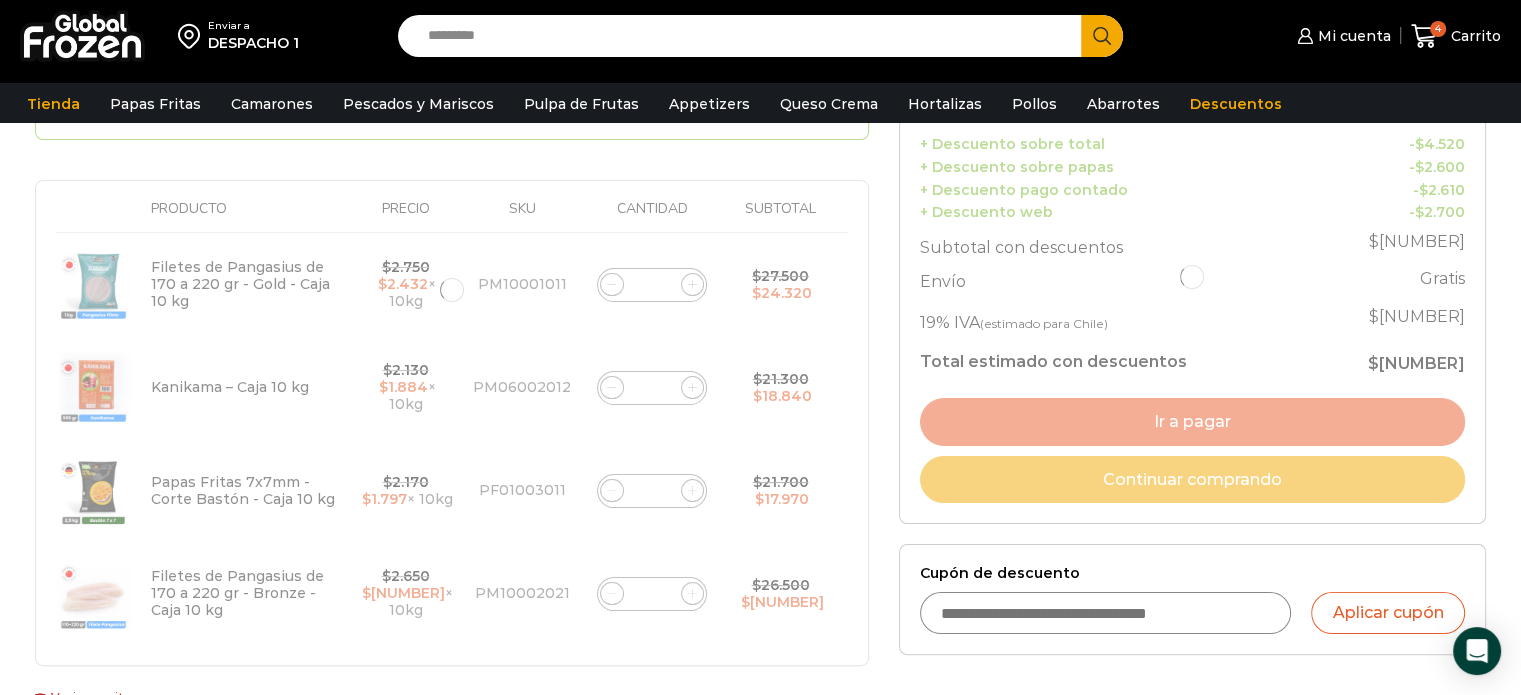 scroll, scrollTop: 600, scrollLeft: 0, axis: vertical 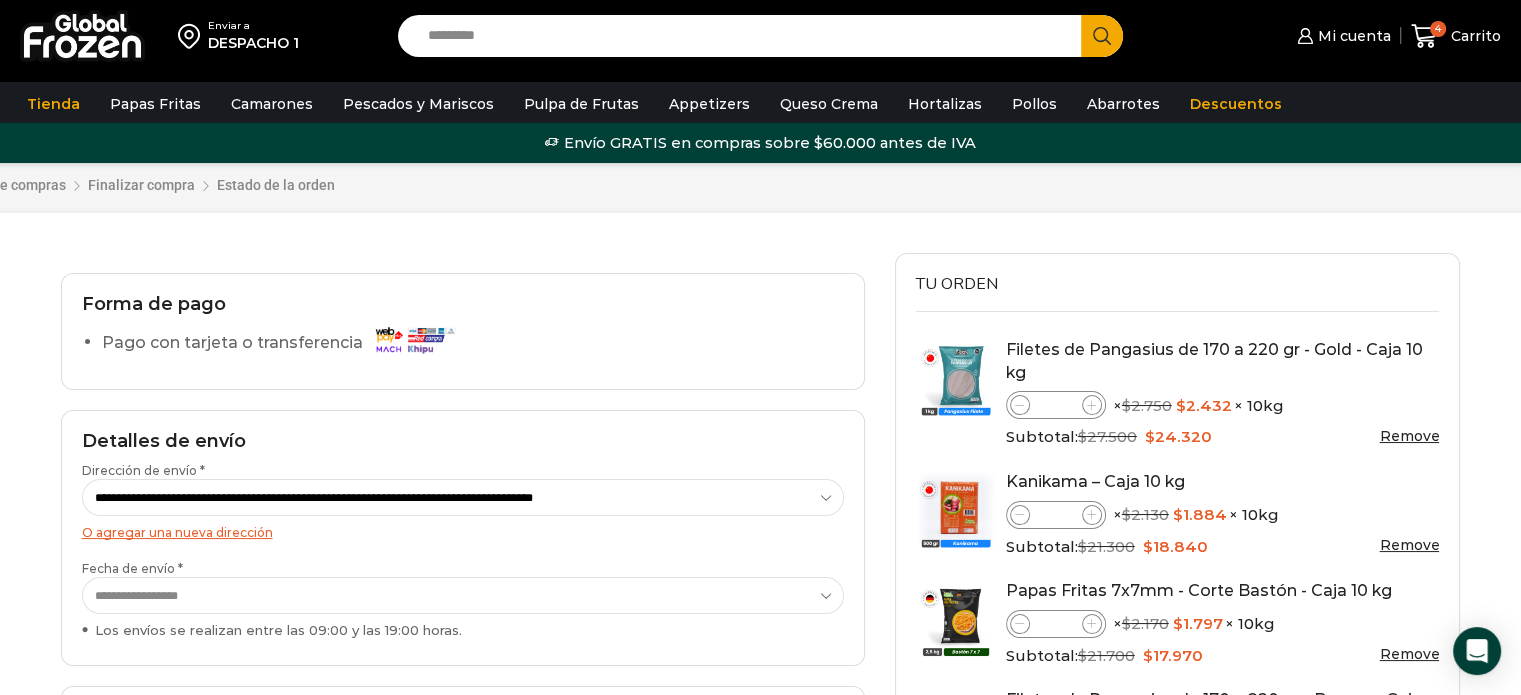 click on "Pago con tarjeta o transferencia" at bounding box center (283, 343) 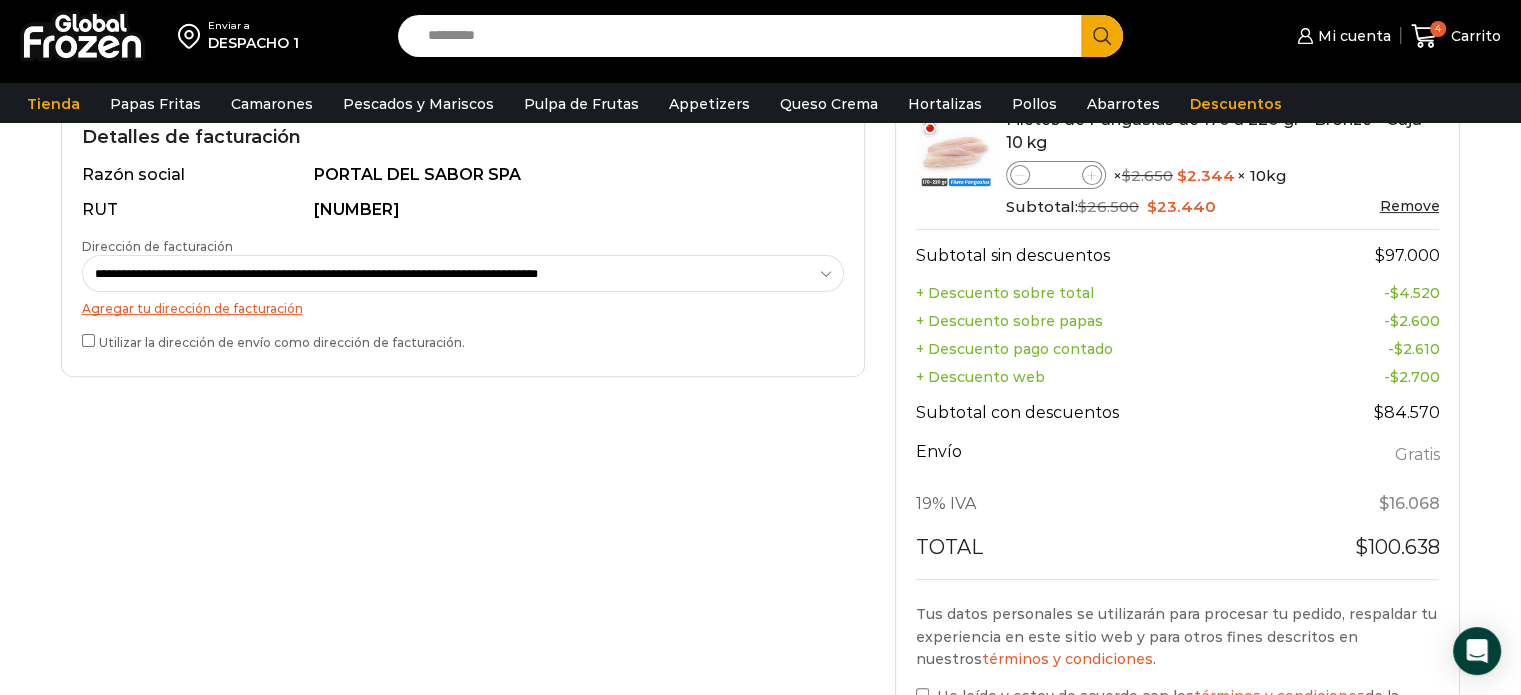 scroll, scrollTop: 600, scrollLeft: 0, axis: vertical 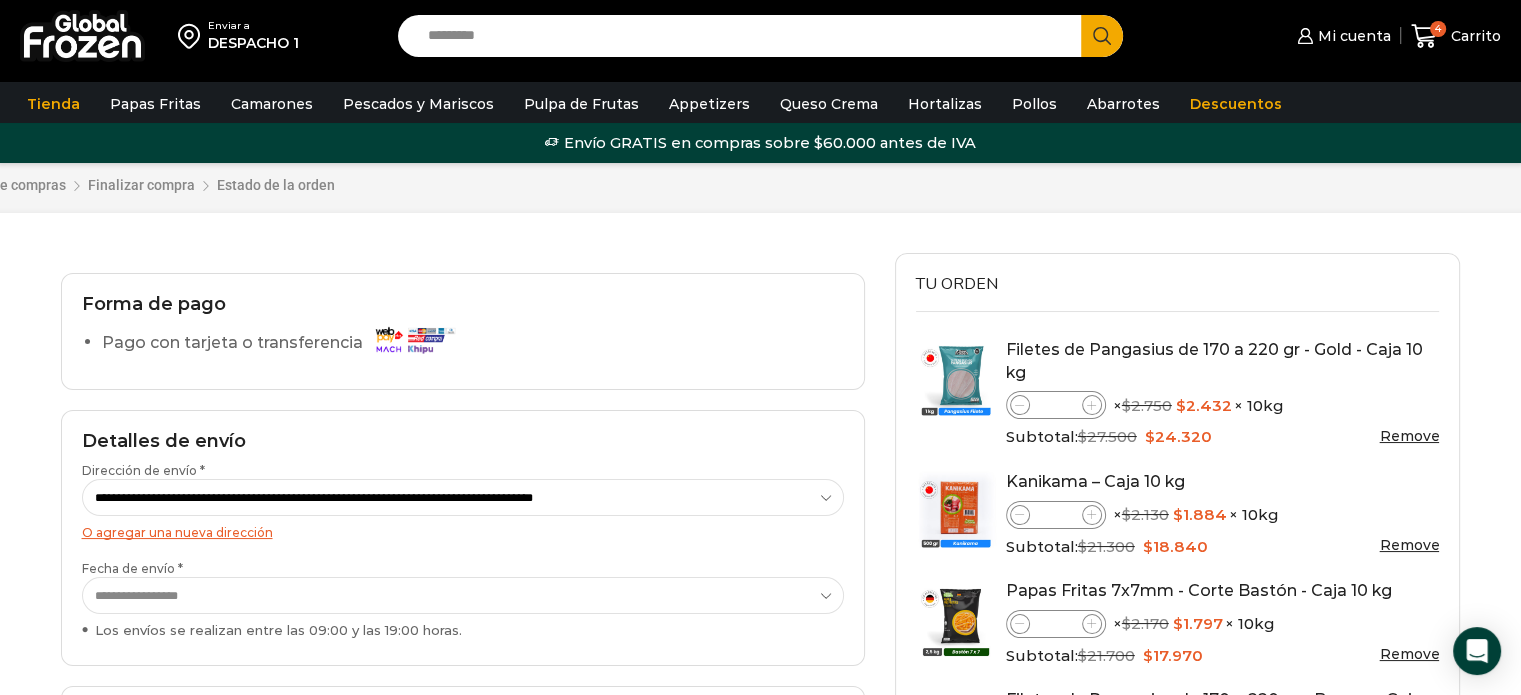 click on "Remove" at bounding box center (1409, 436) 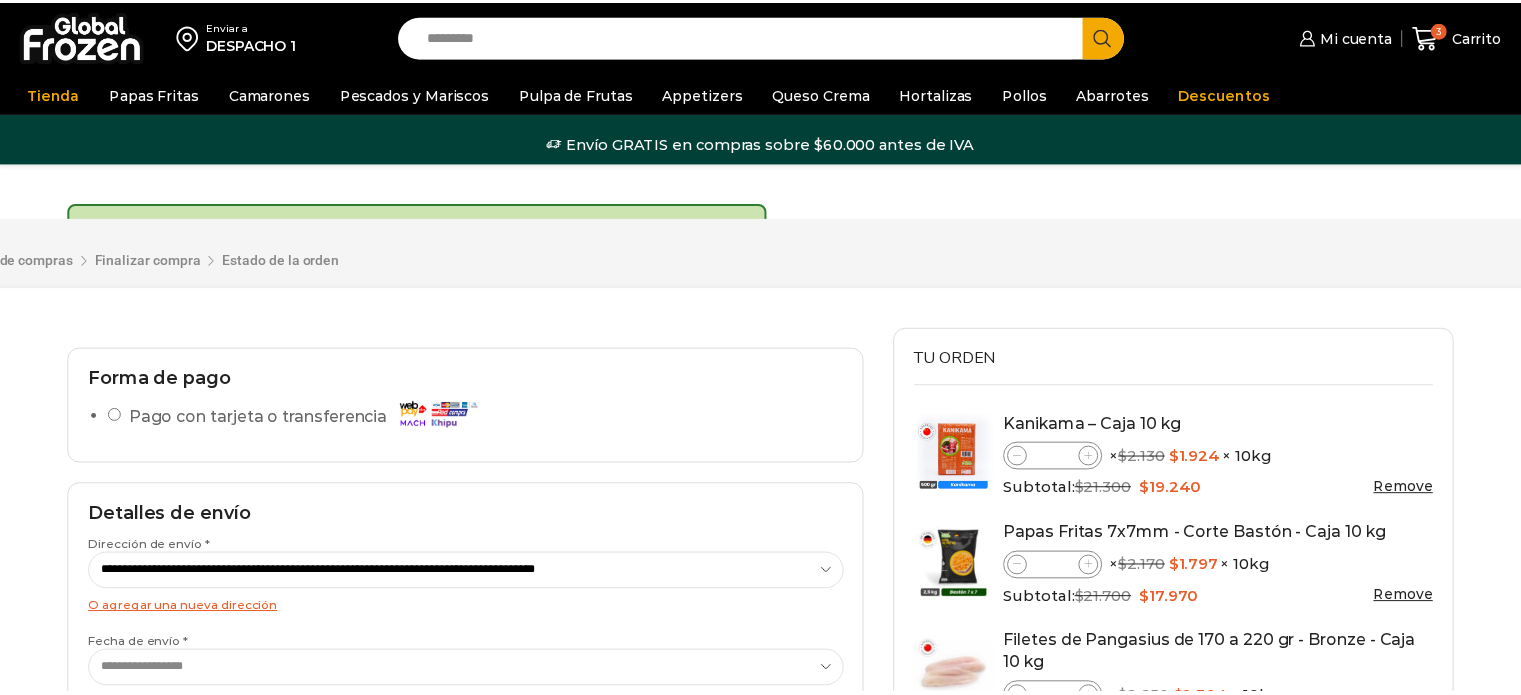 scroll, scrollTop: 0, scrollLeft: 0, axis: both 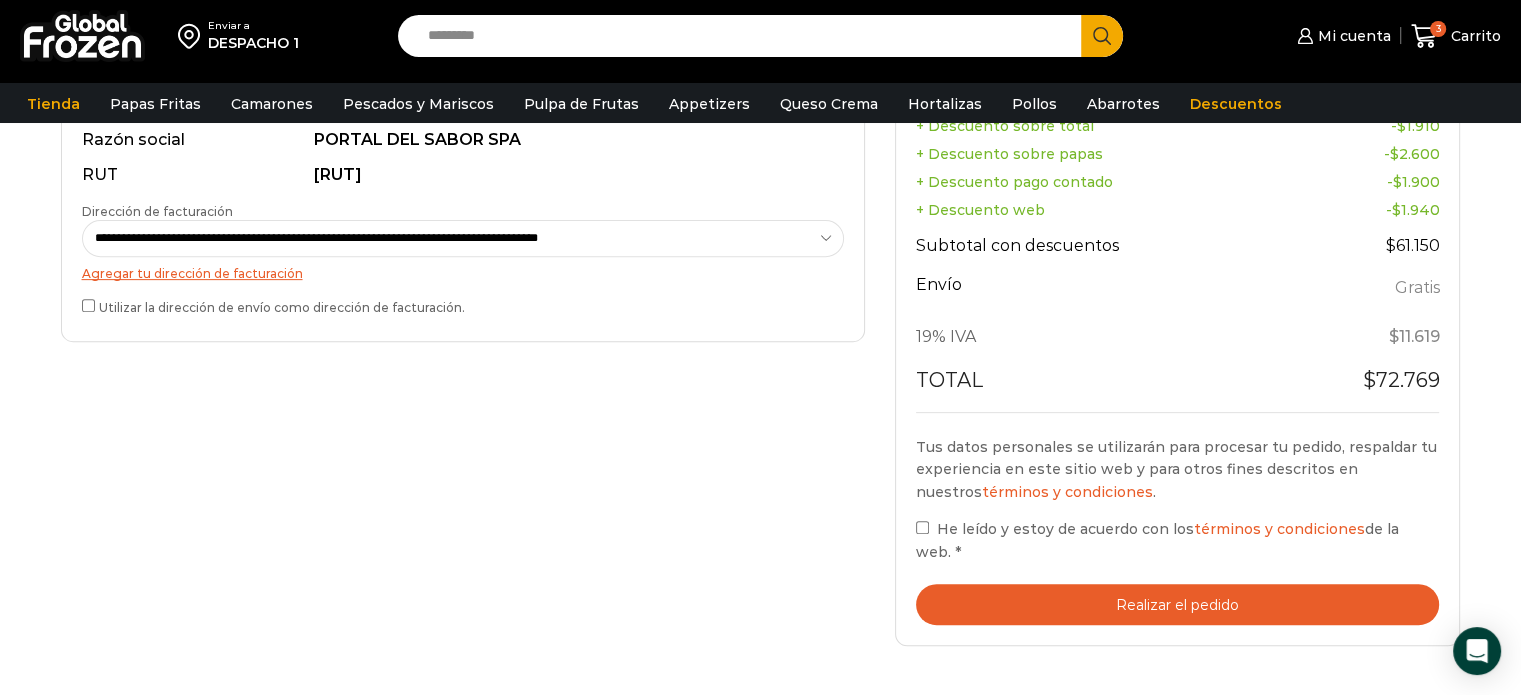 click on "Realizar el pedido" at bounding box center (1178, 604) 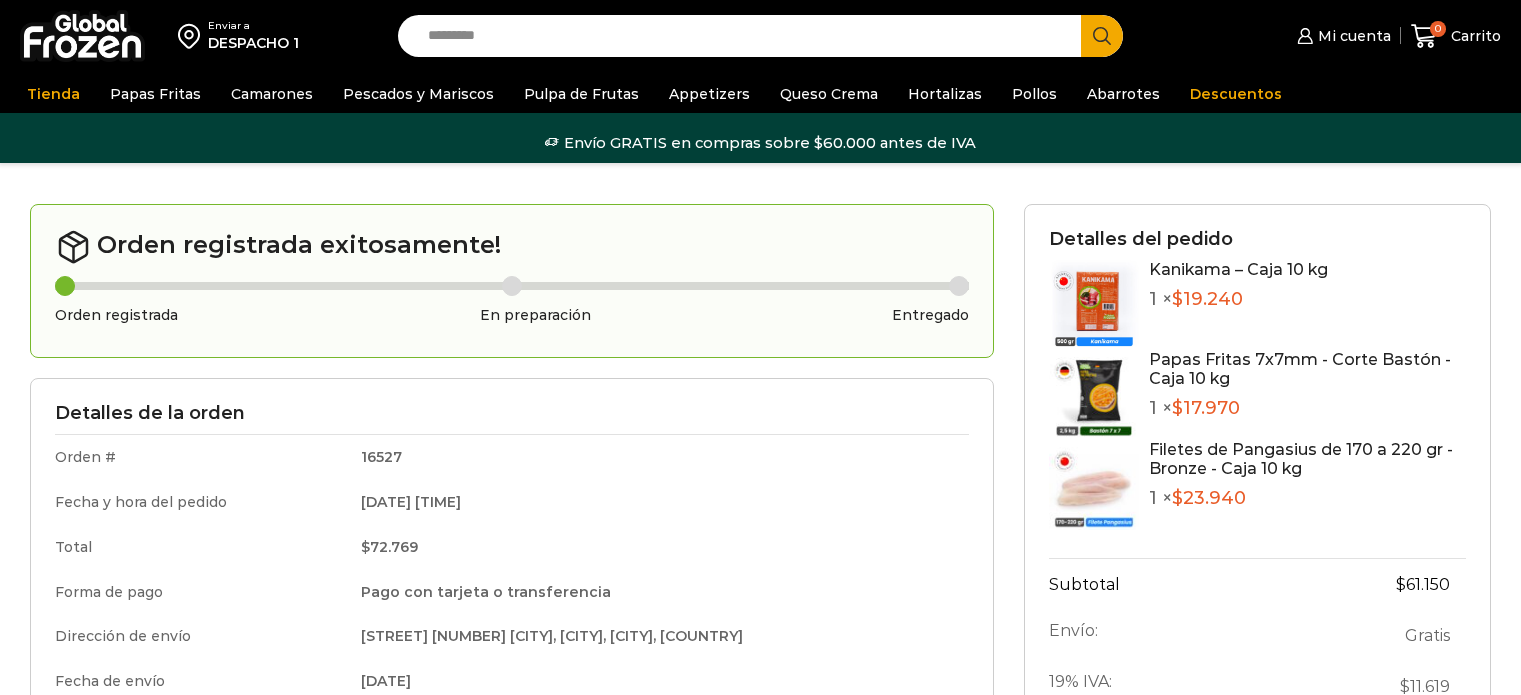 scroll, scrollTop: 0, scrollLeft: 0, axis: both 